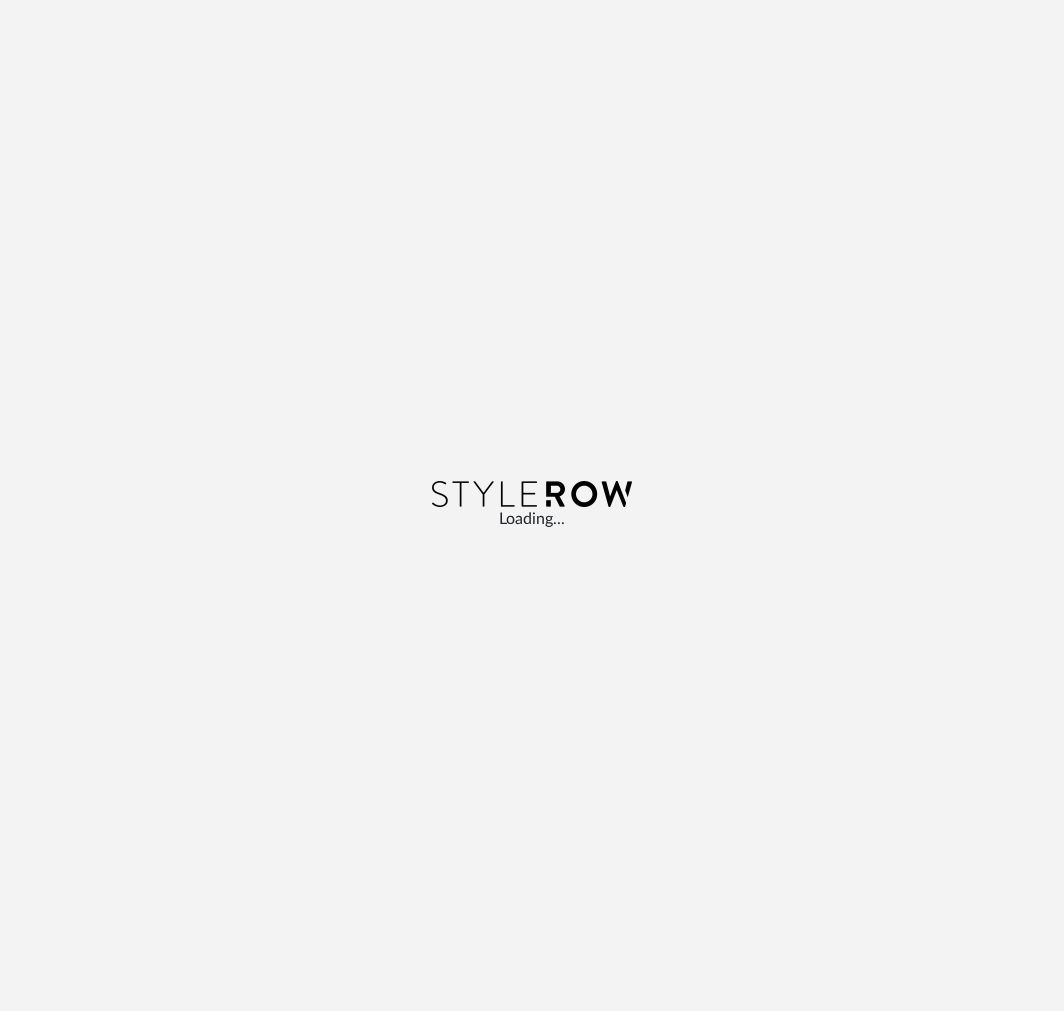 scroll, scrollTop: 0, scrollLeft: 0, axis: both 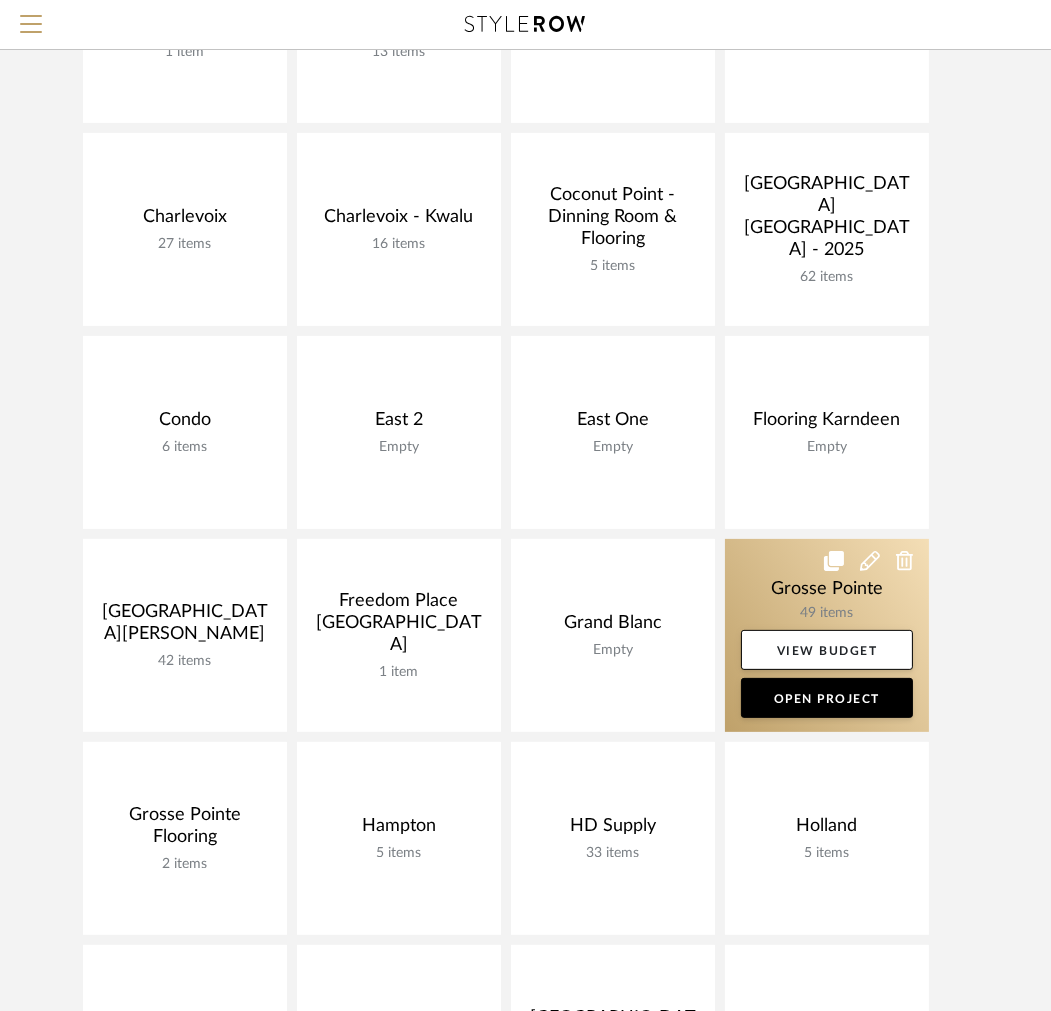 click 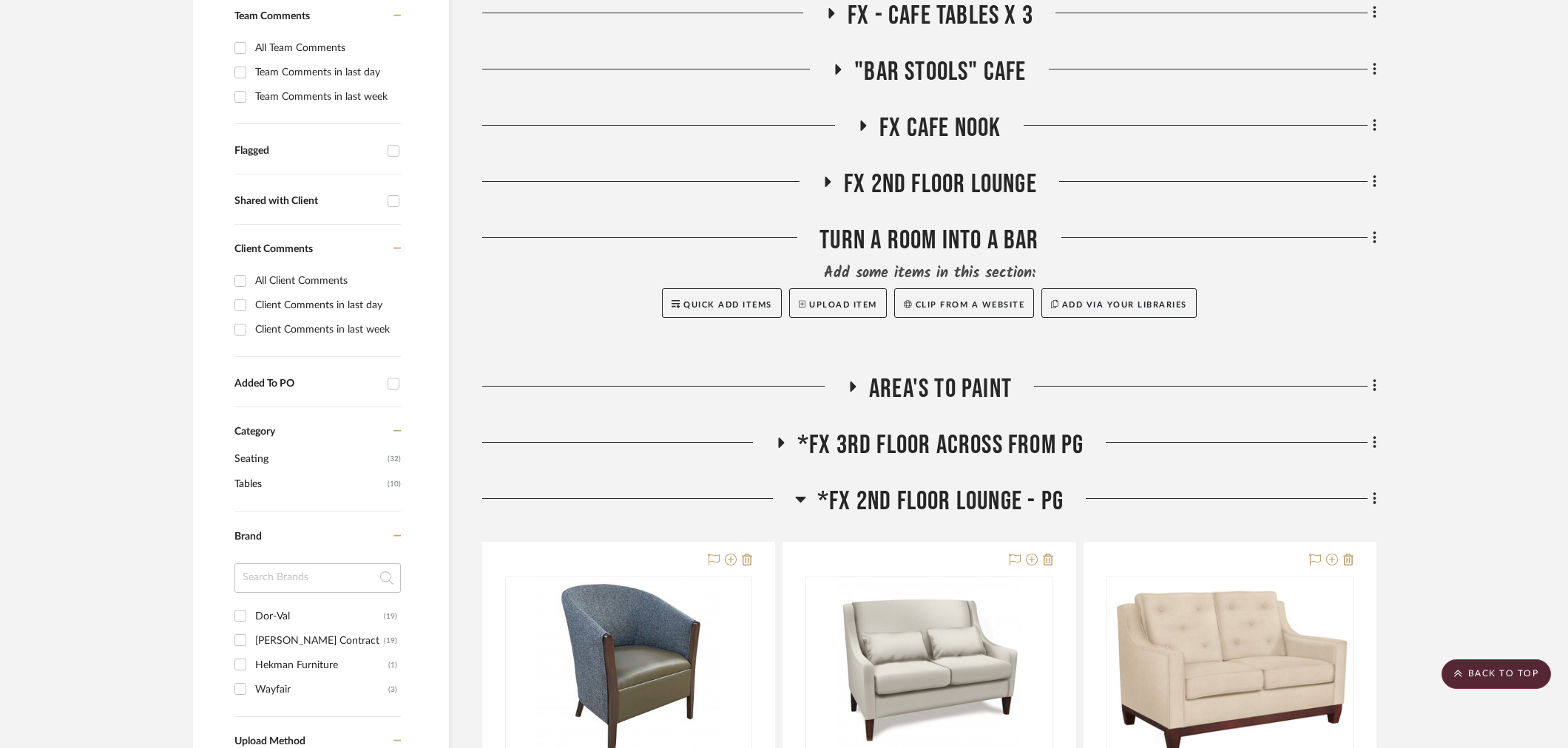 scroll, scrollTop: 492, scrollLeft: 0, axis: vertical 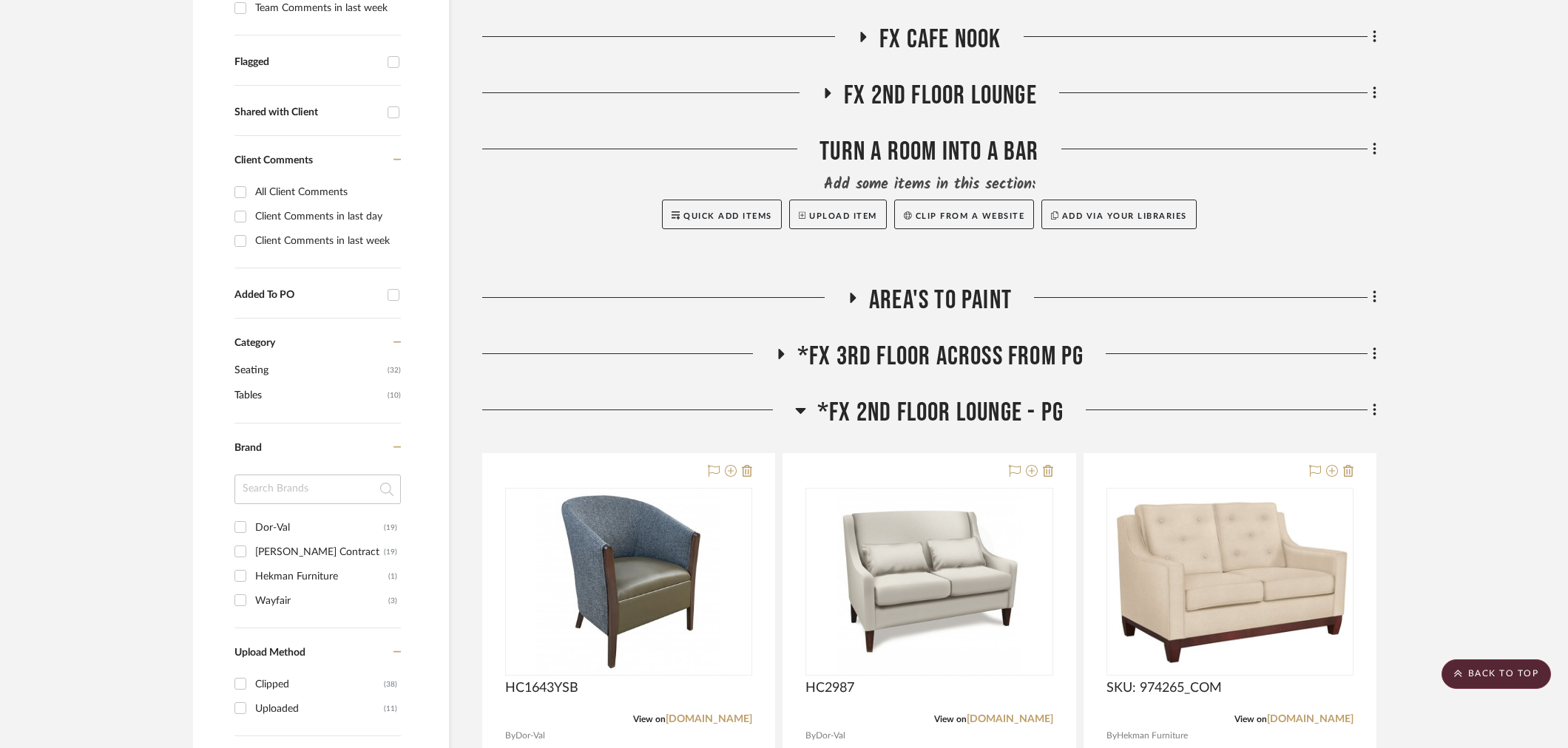 click 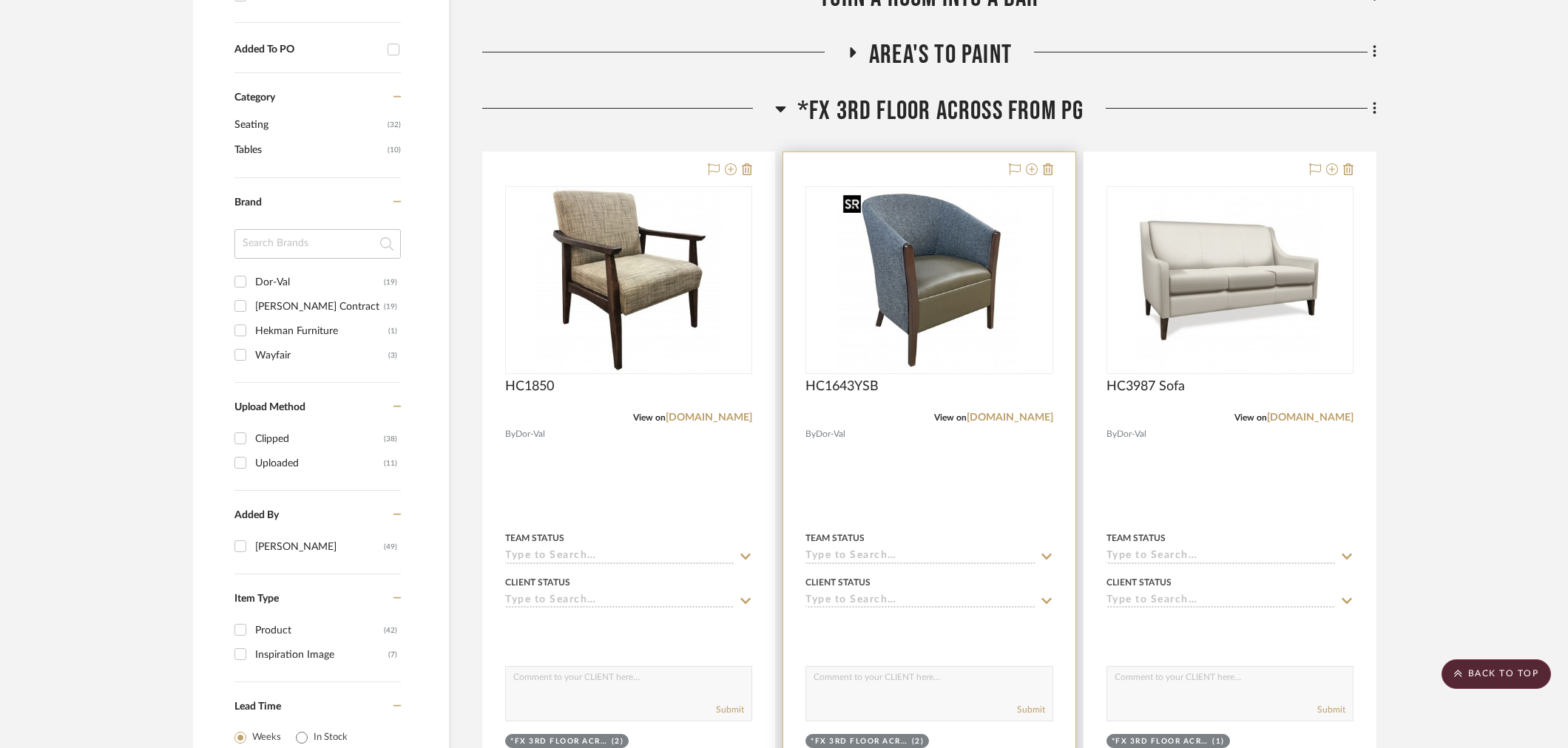 scroll, scrollTop: 739, scrollLeft: 0, axis: vertical 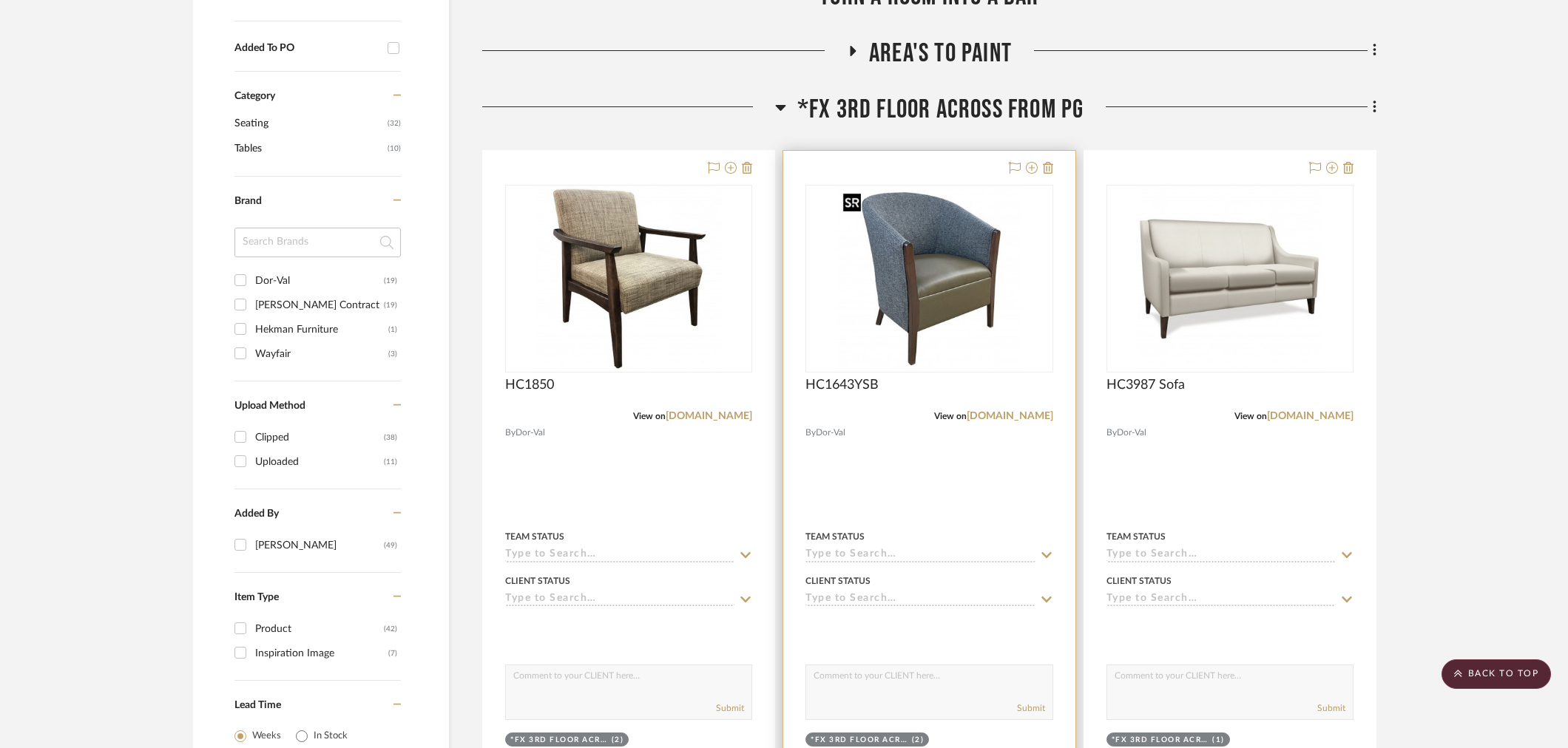 click at bounding box center (929, 279) 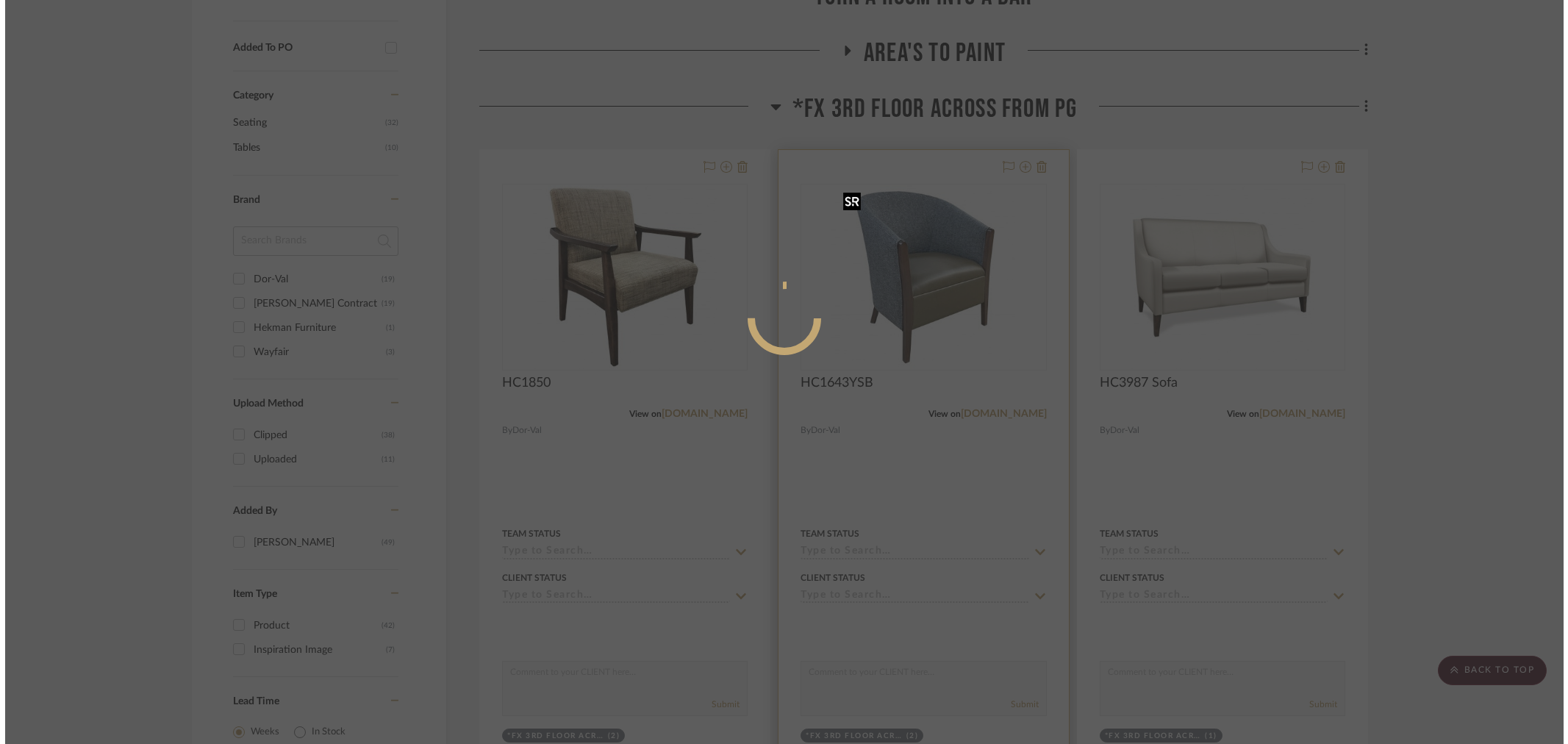 scroll, scrollTop: 0, scrollLeft: 0, axis: both 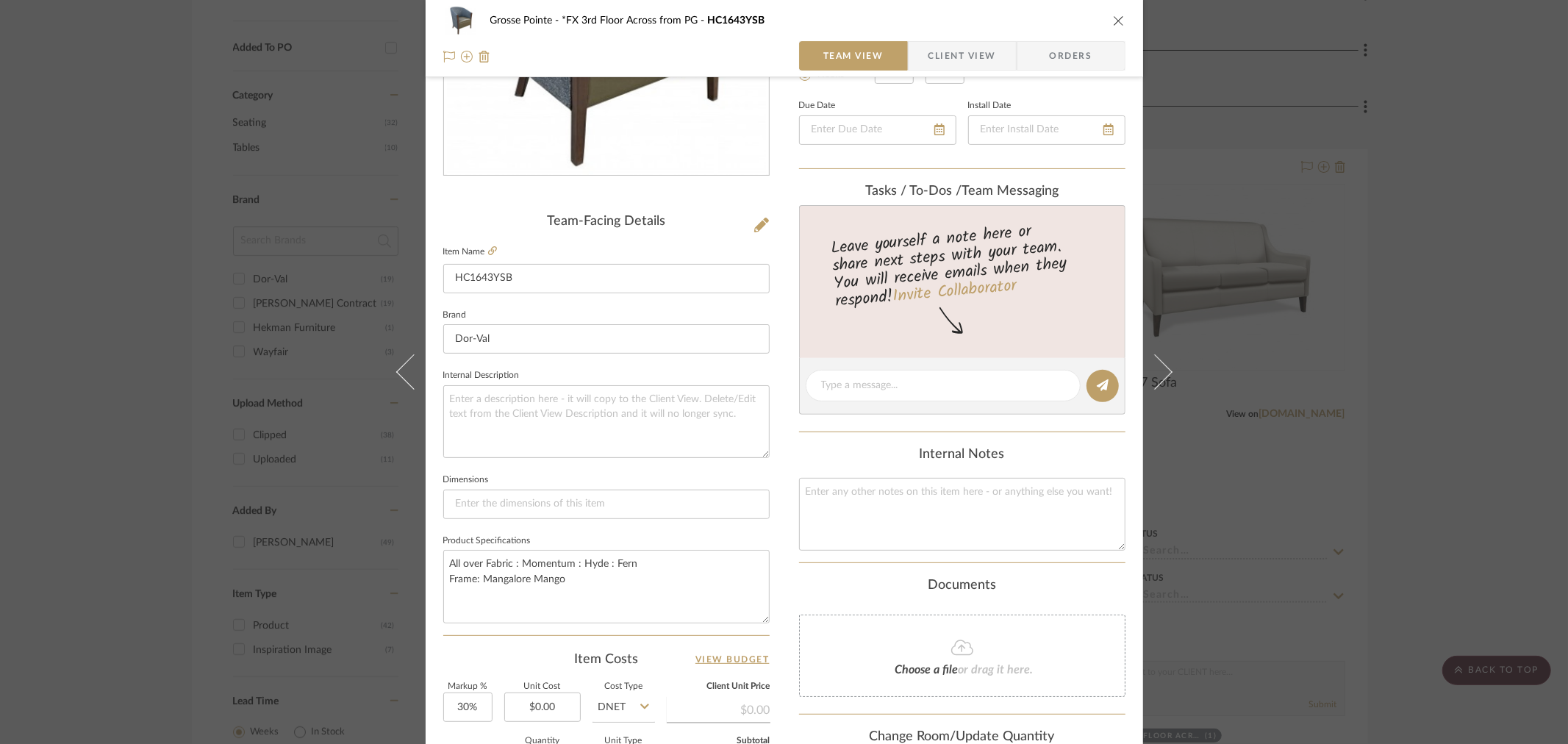 click at bounding box center (1119, 21) 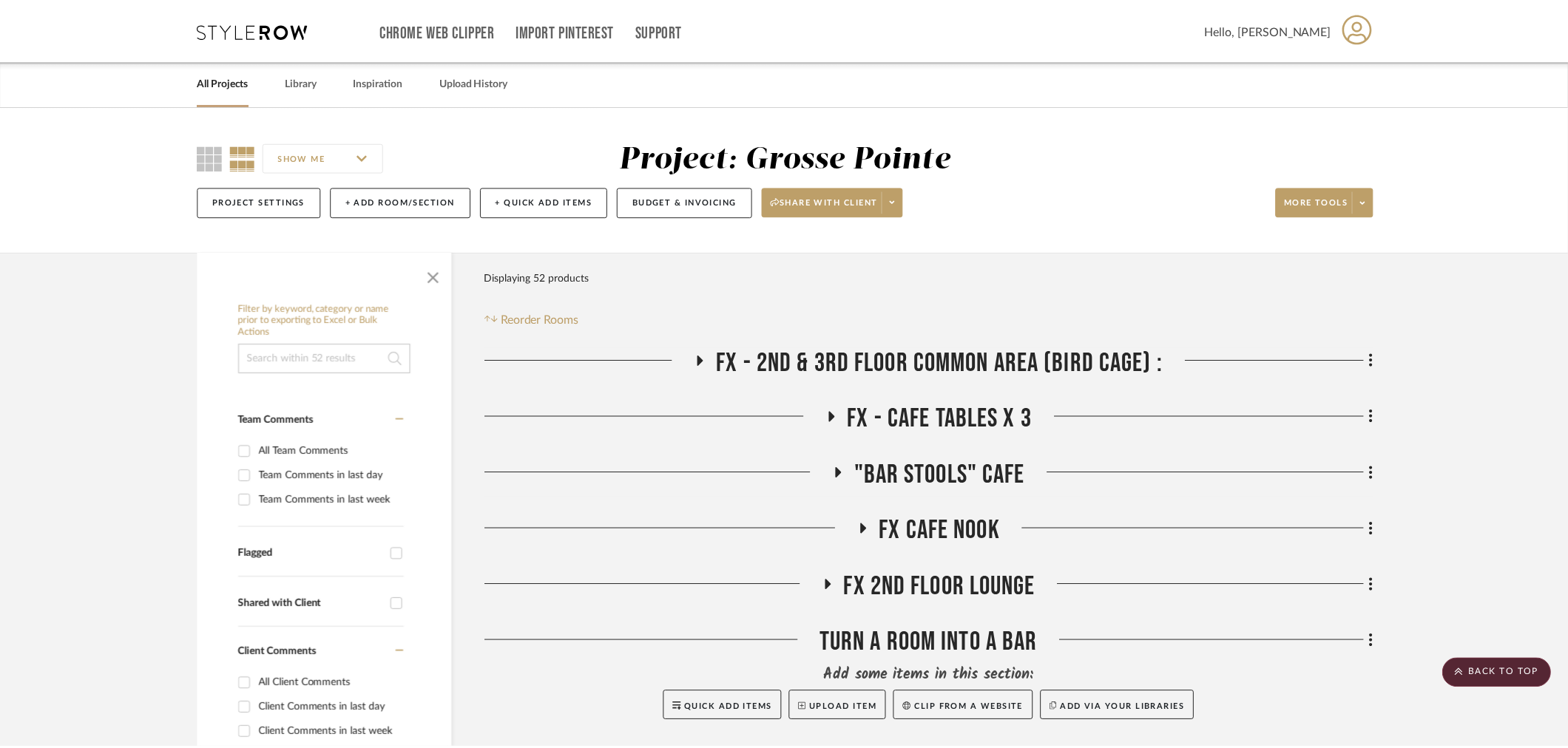 scroll, scrollTop: 739, scrollLeft: 0, axis: vertical 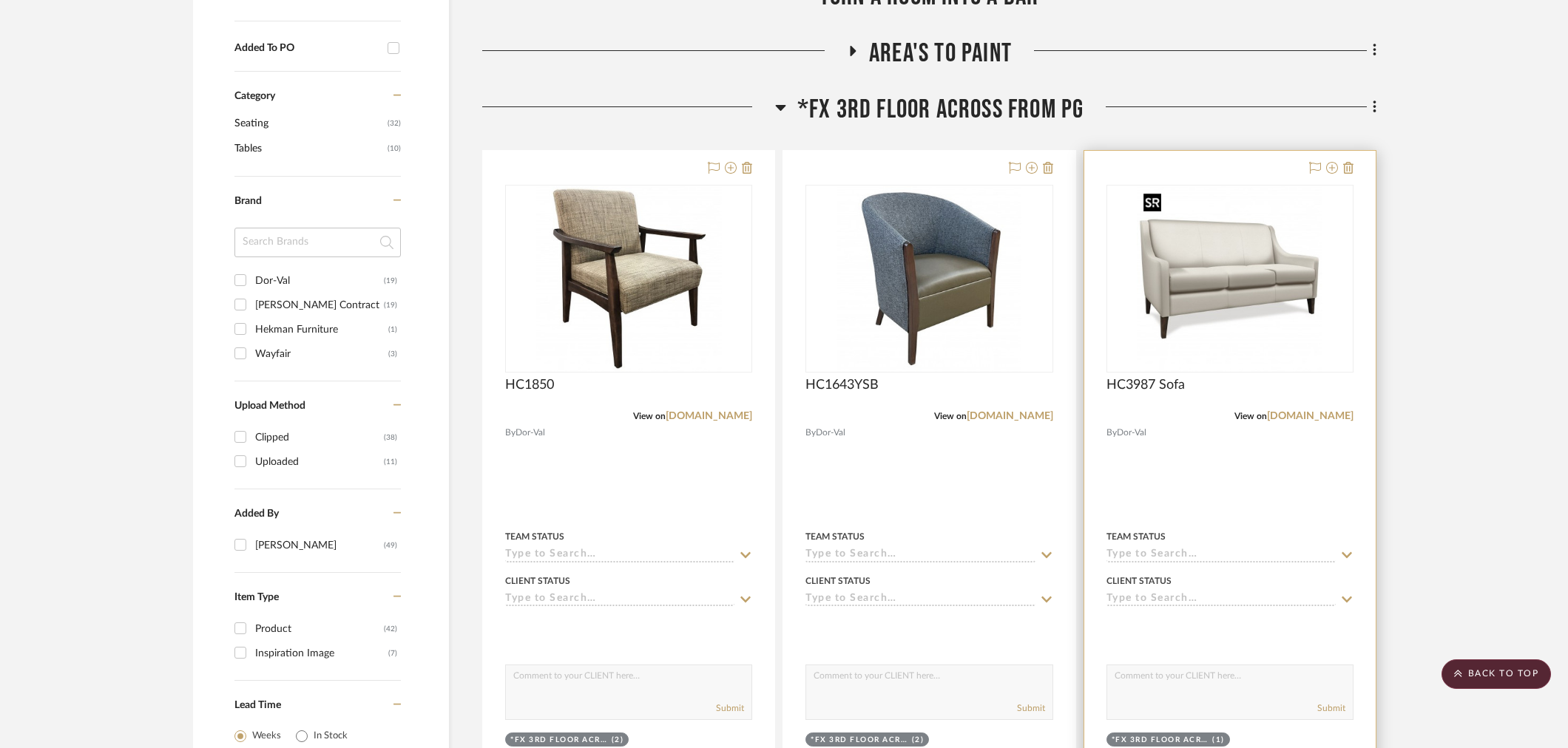 click at bounding box center (0, 0) 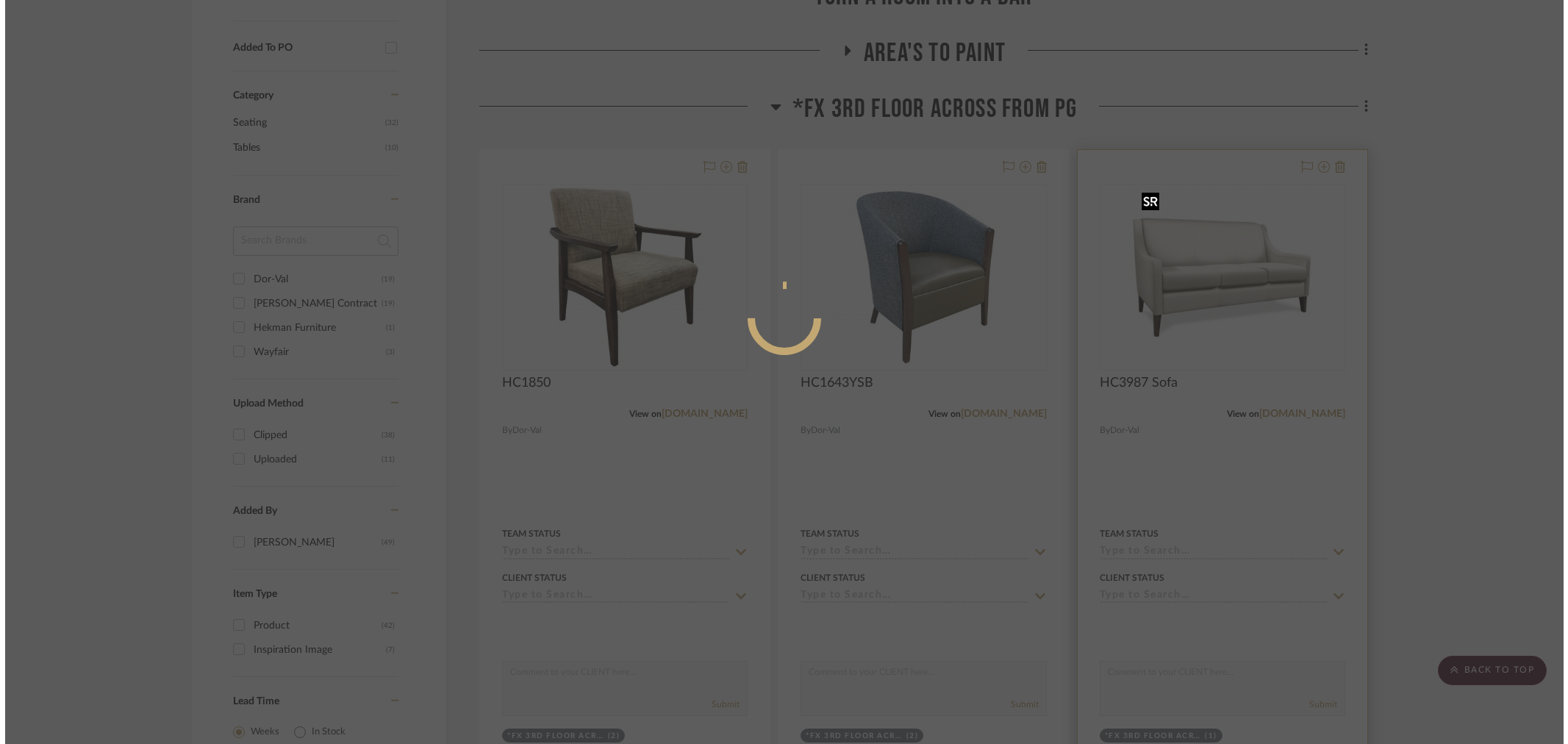 scroll, scrollTop: 0, scrollLeft: 0, axis: both 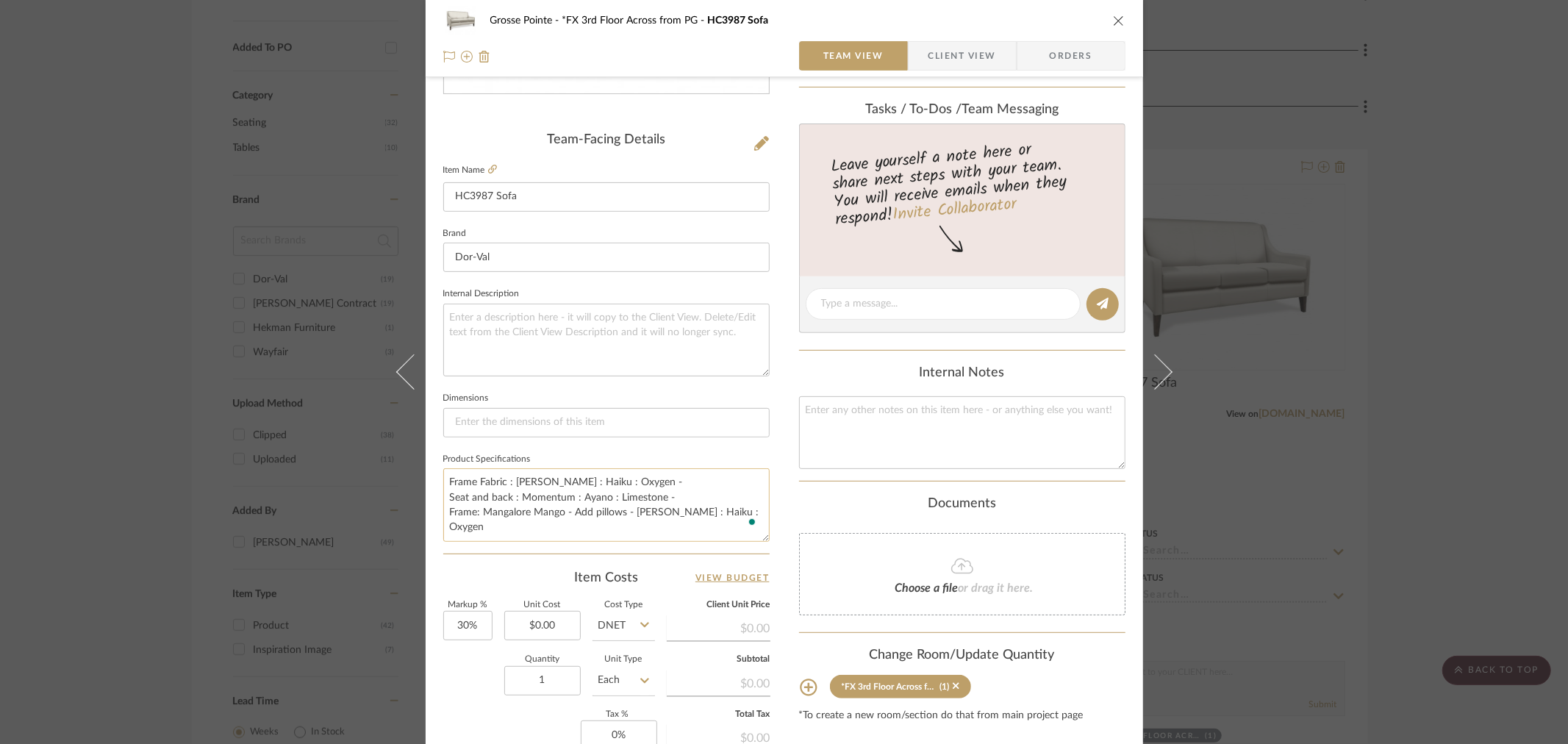 drag, startPoint x: 640, startPoint y: 484, endPoint x: 512, endPoint y: 480, distance: 128.06248 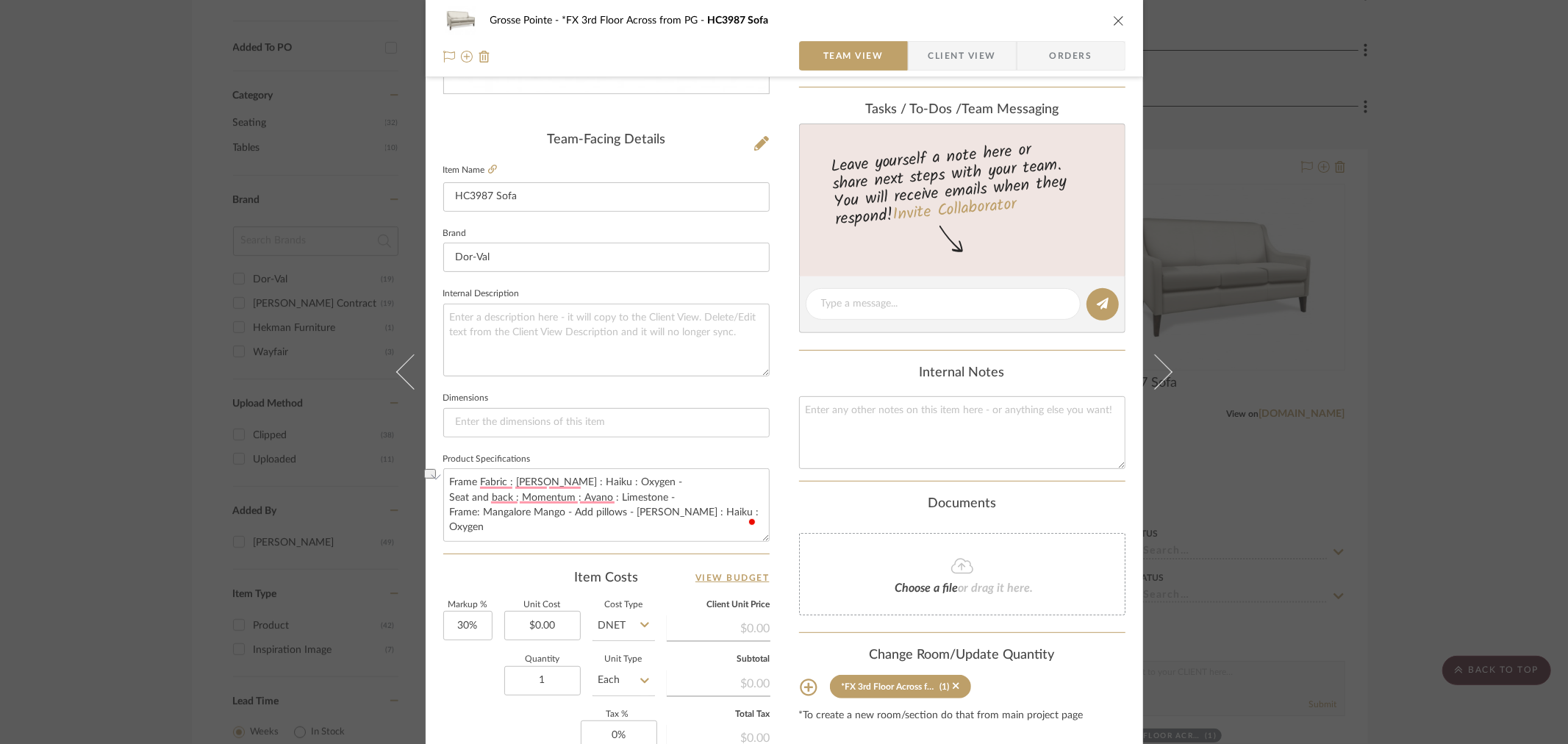 click at bounding box center [1119, 21] 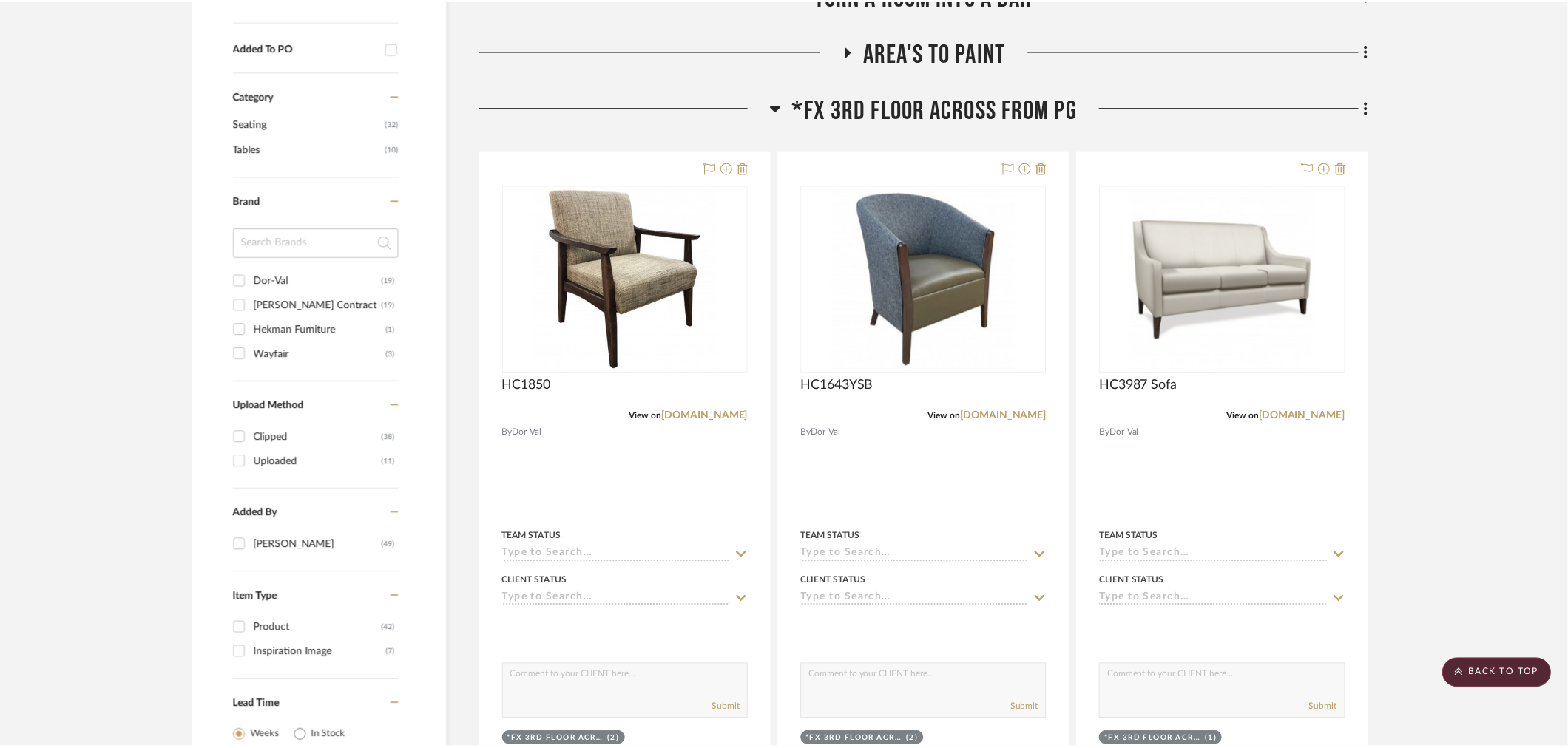 scroll, scrollTop: 739, scrollLeft: 0, axis: vertical 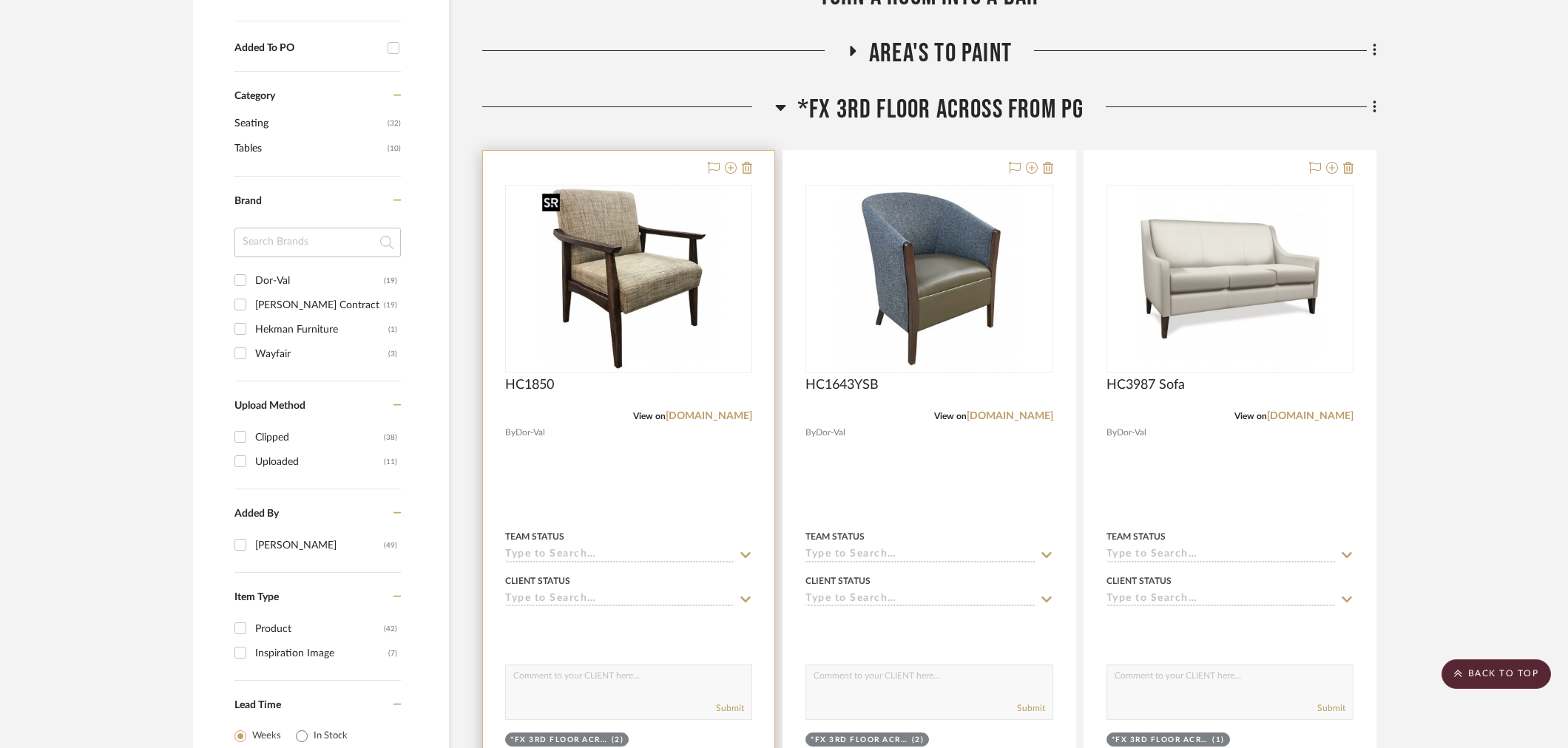click at bounding box center [0, 0] 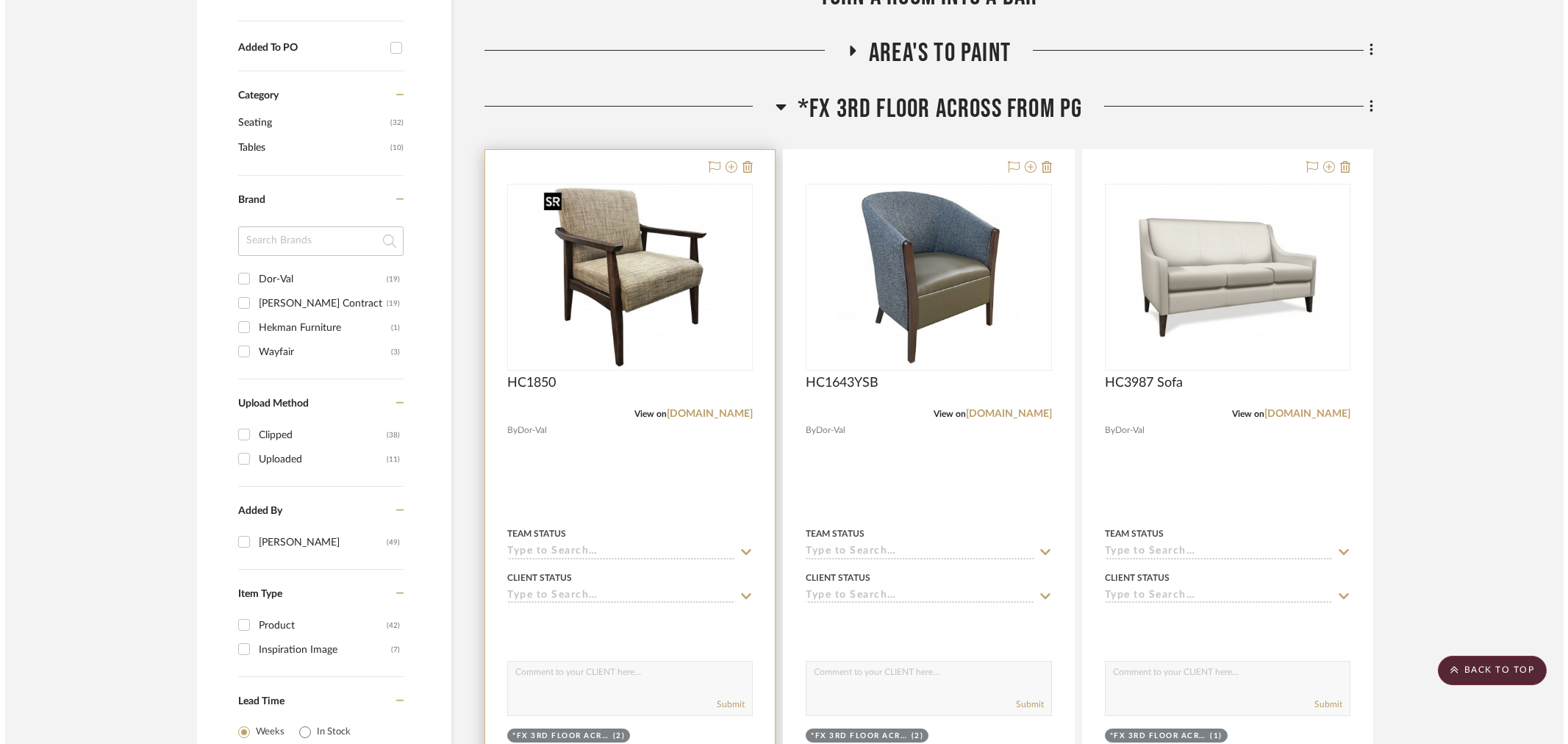 scroll, scrollTop: 0, scrollLeft: 0, axis: both 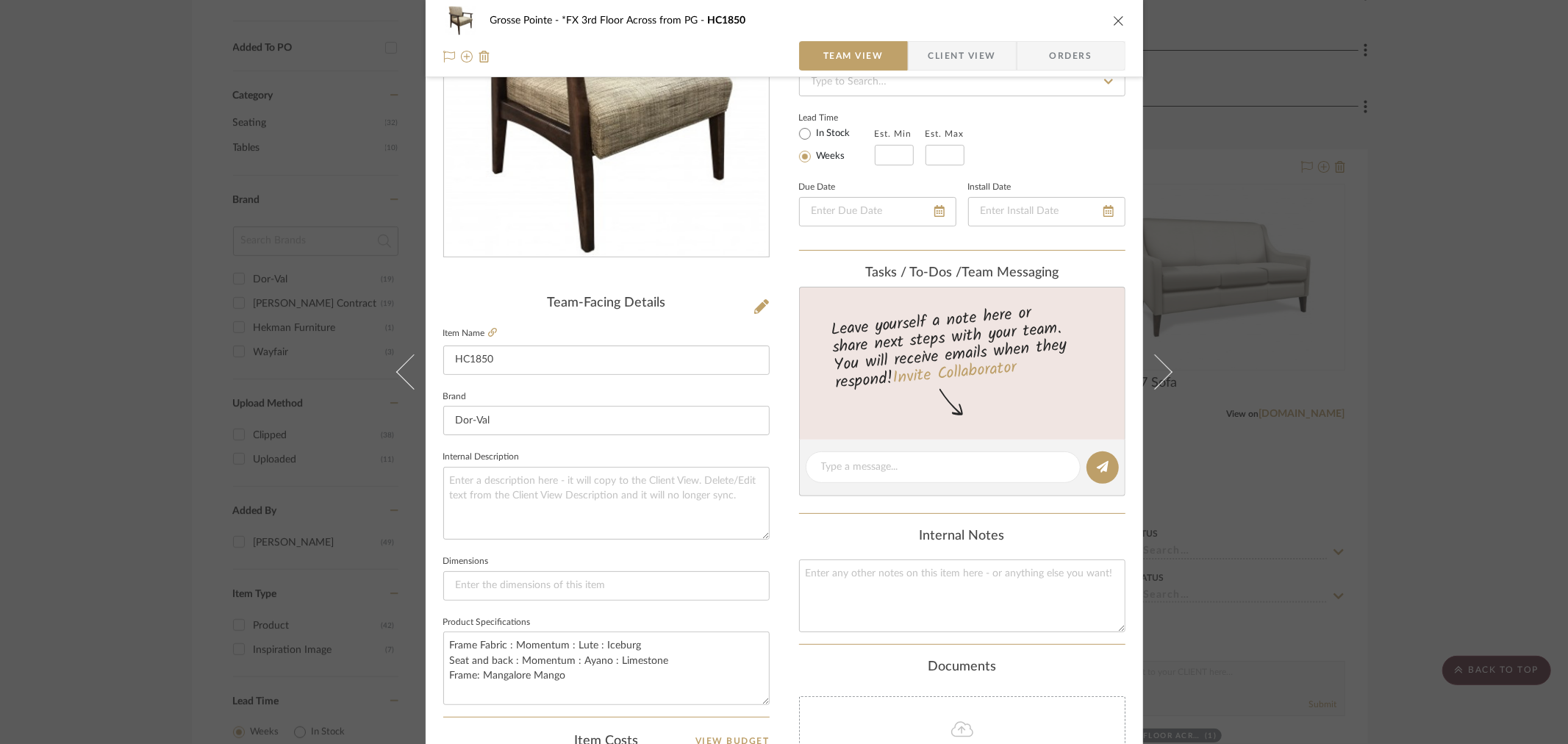 click at bounding box center [1119, 21] 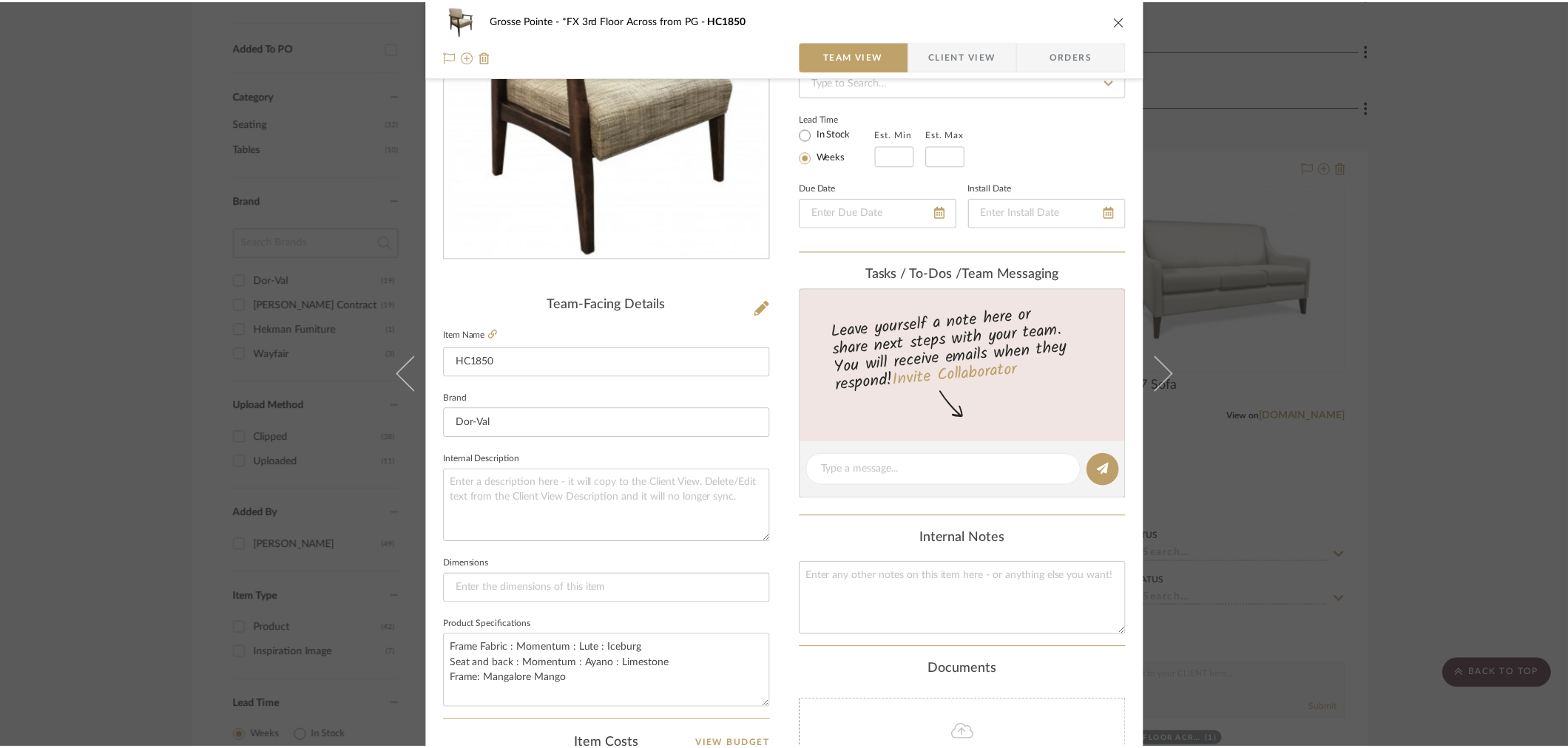 scroll, scrollTop: 739, scrollLeft: 0, axis: vertical 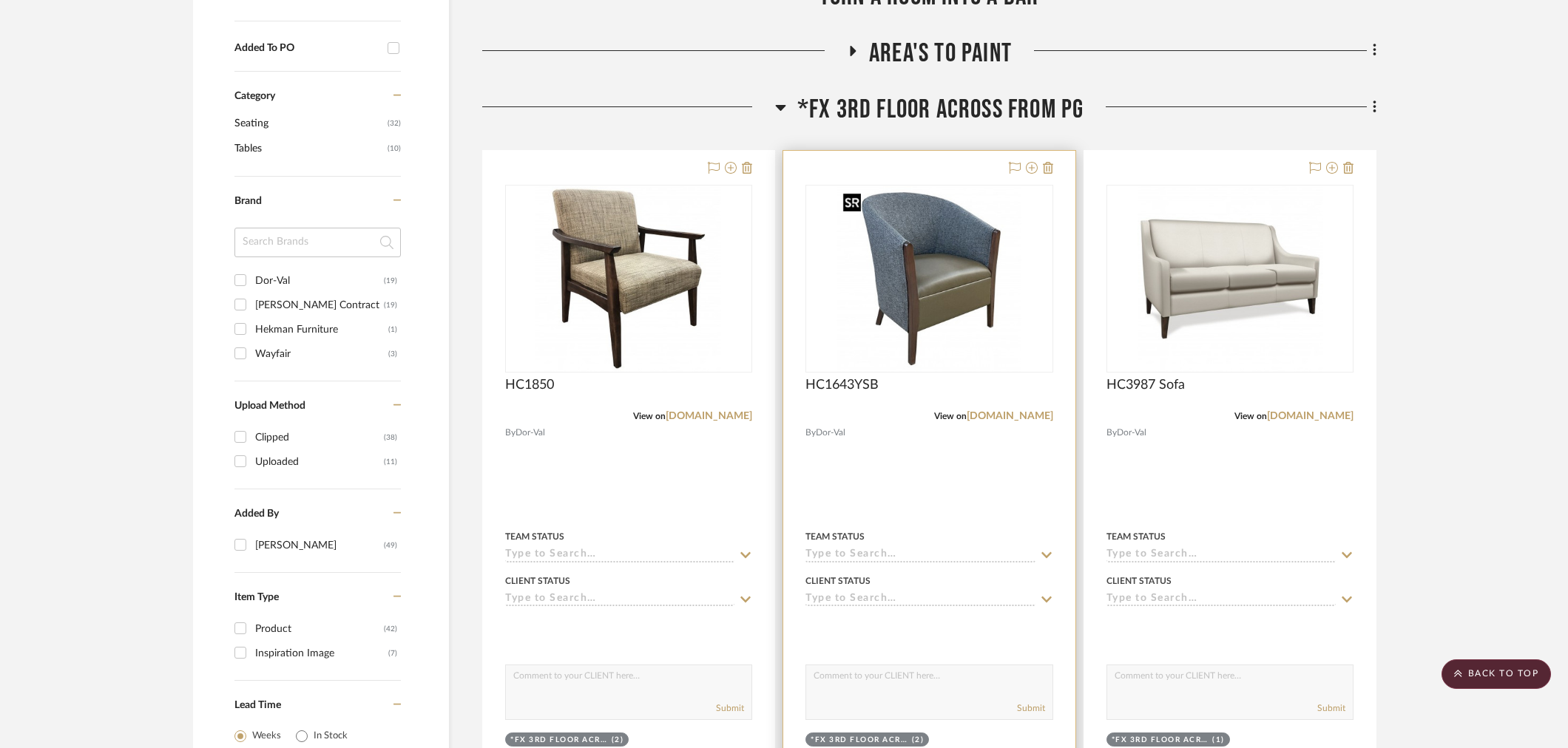 click at bounding box center [929, 279] 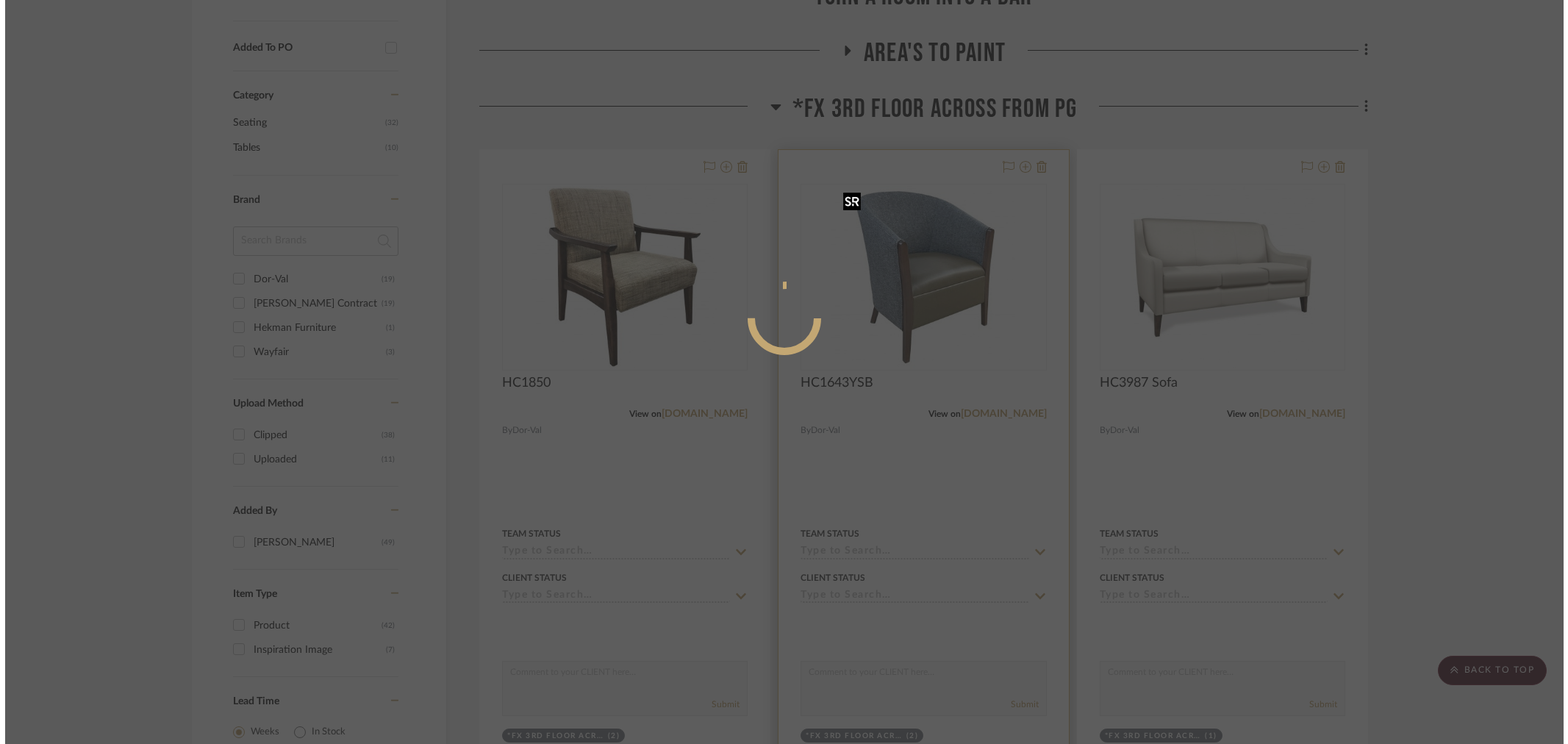 scroll, scrollTop: 0, scrollLeft: 0, axis: both 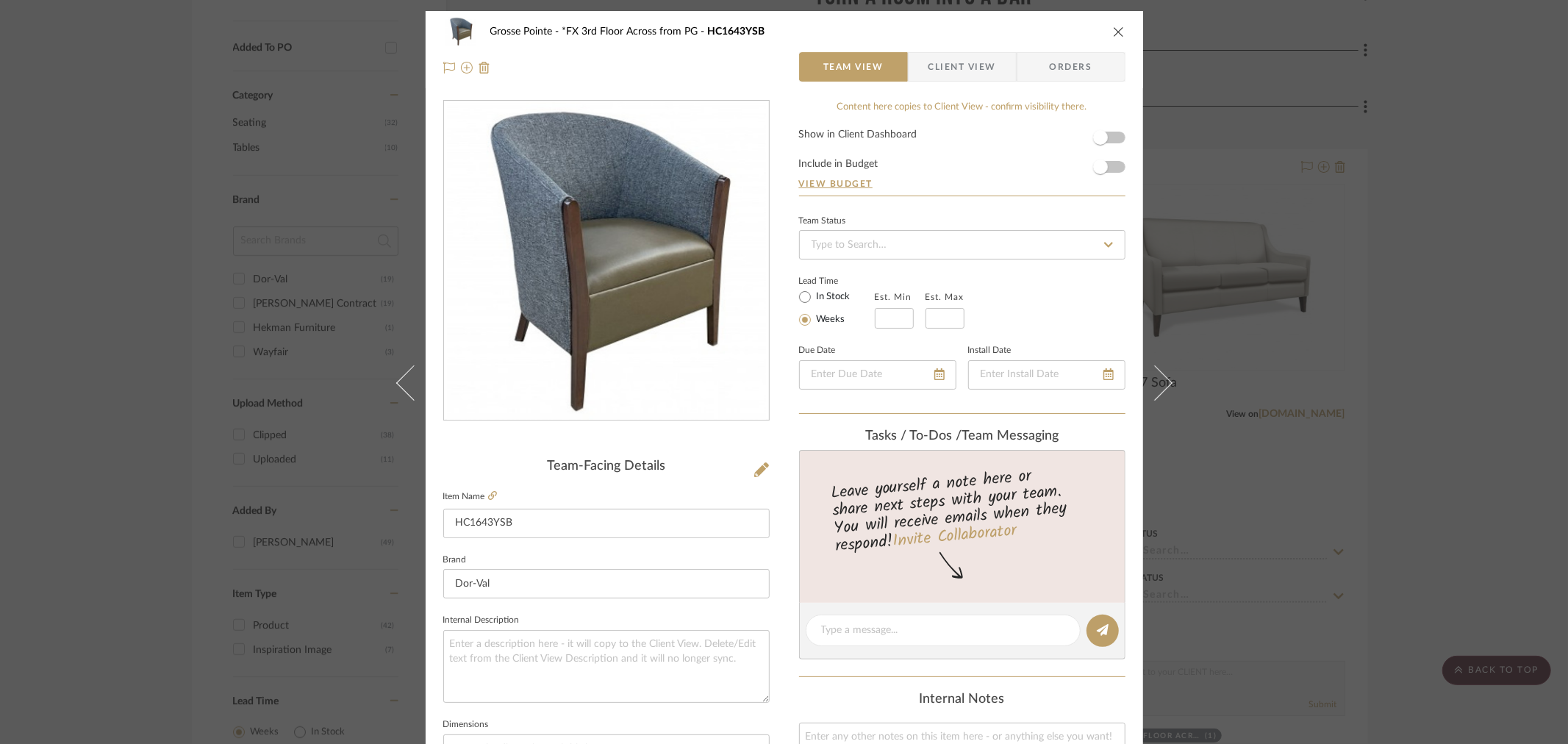 click at bounding box center [1119, 32] 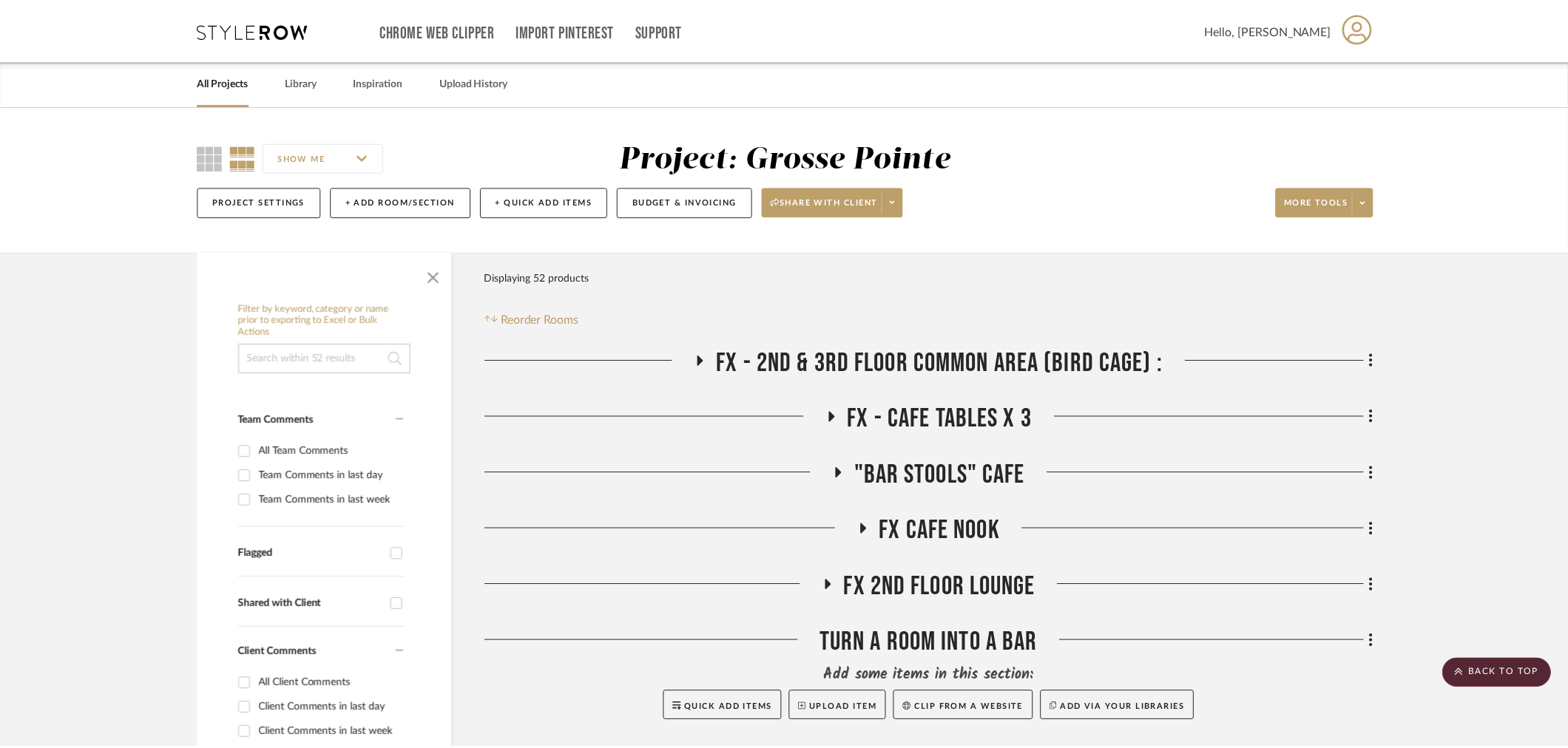 scroll, scrollTop: 739, scrollLeft: 0, axis: vertical 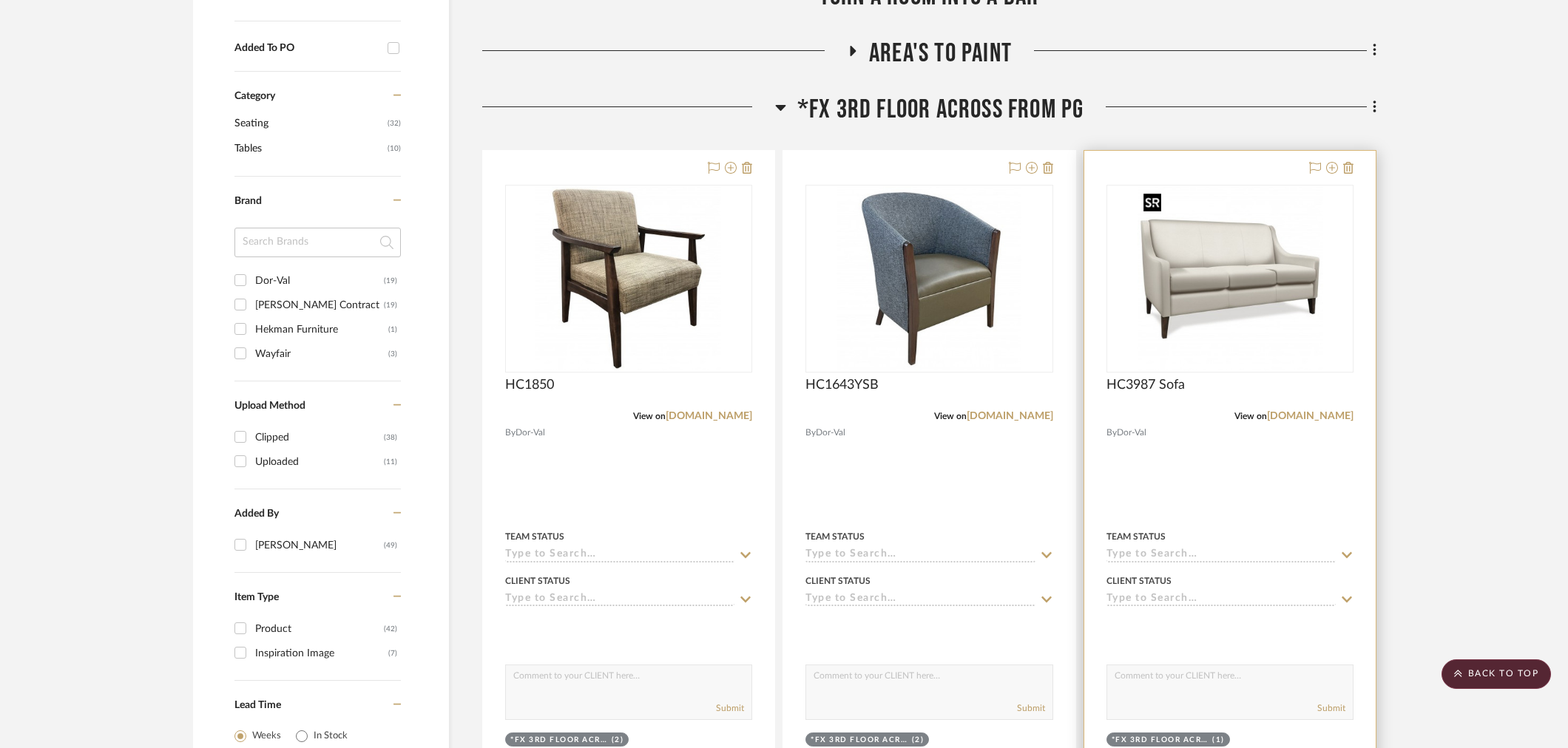 click at bounding box center (1229, 279) 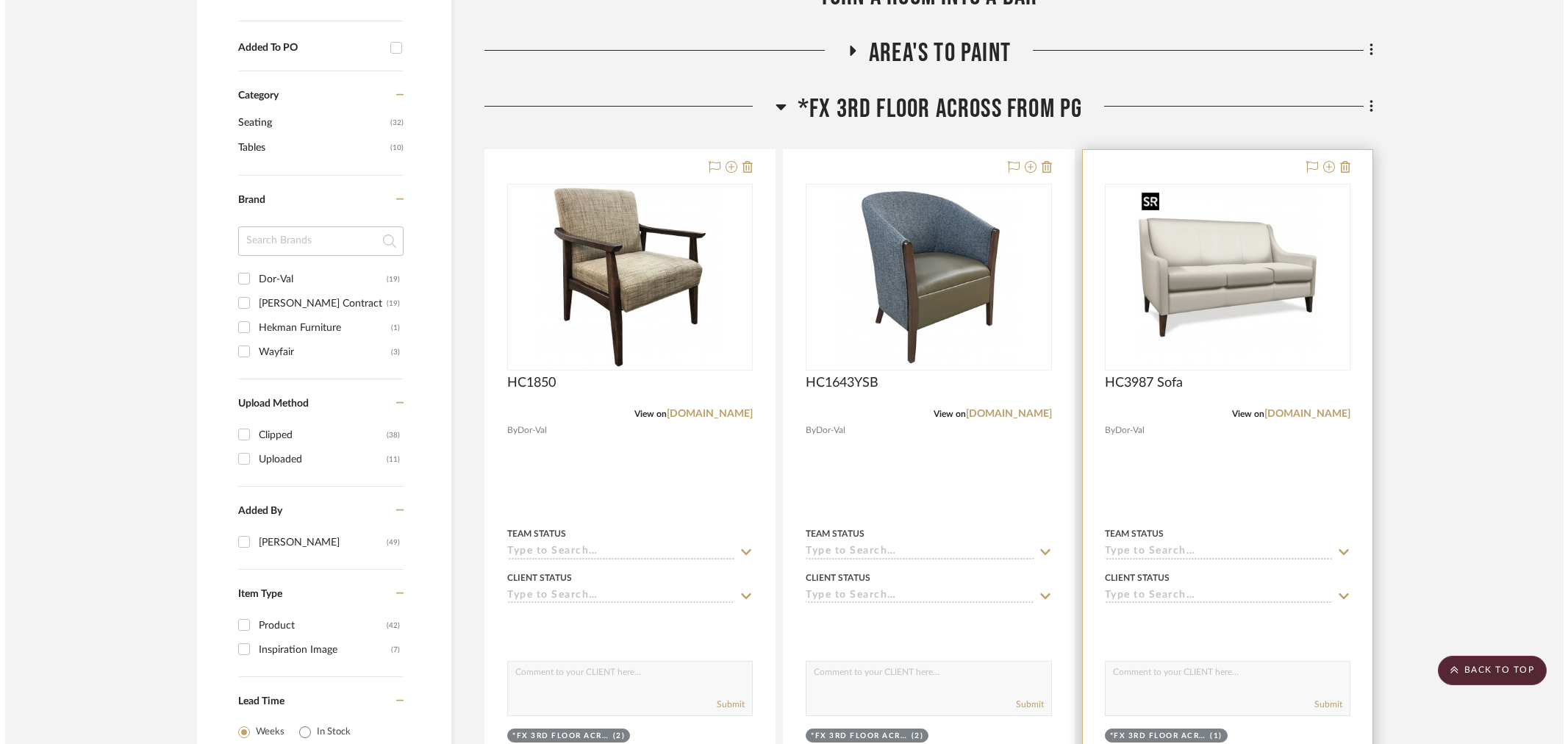 scroll, scrollTop: 0, scrollLeft: 0, axis: both 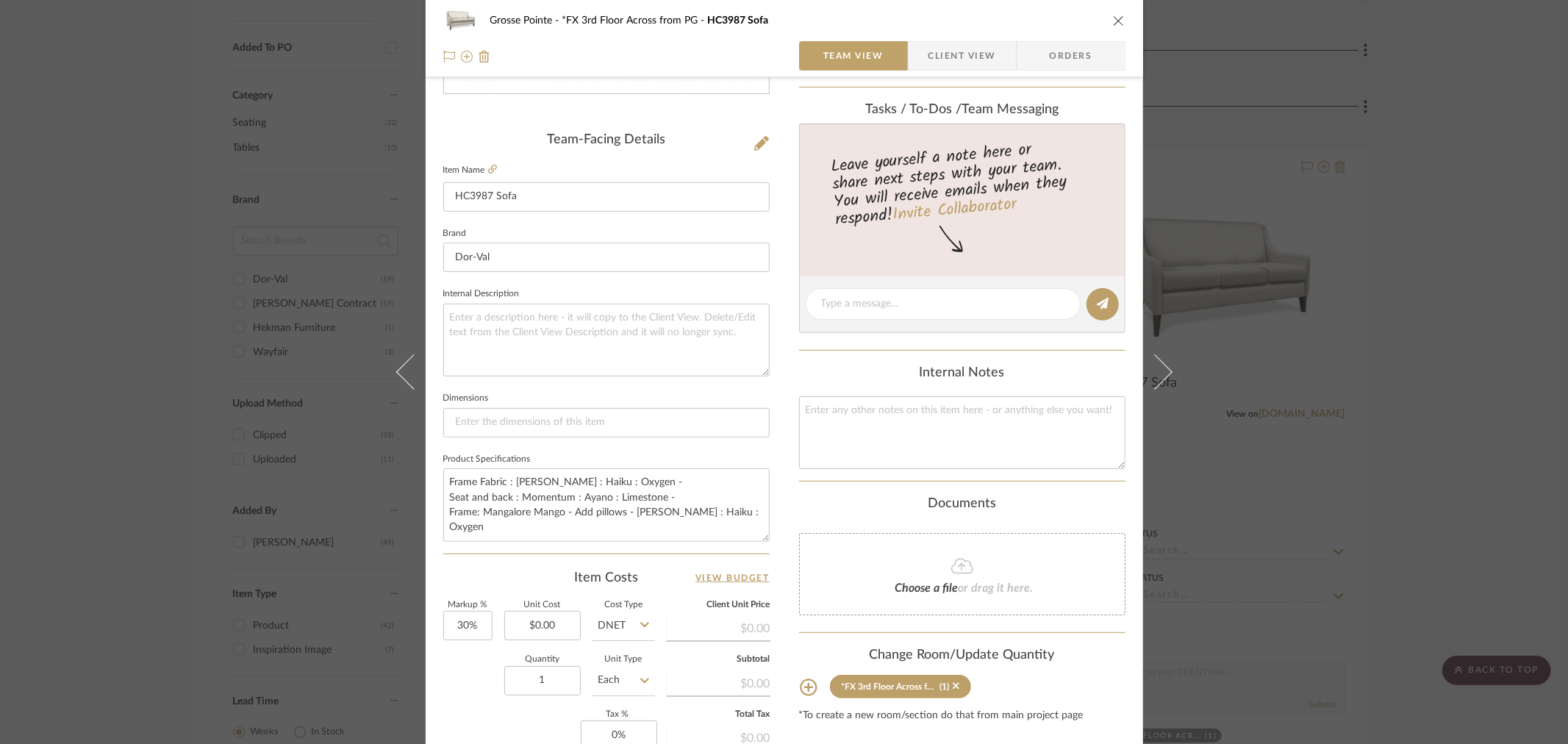 click at bounding box center (1119, 21) 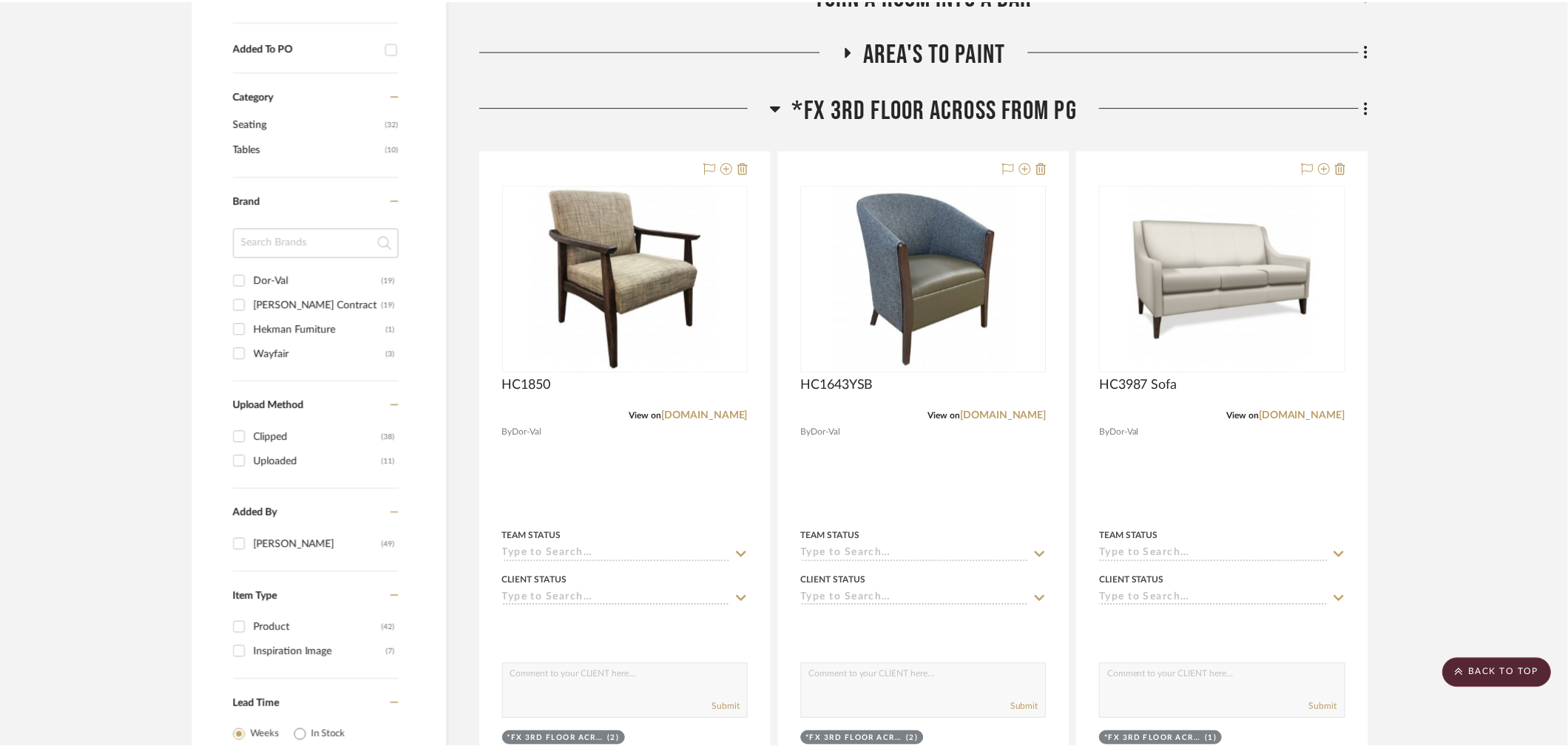 scroll, scrollTop: 739, scrollLeft: 0, axis: vertical 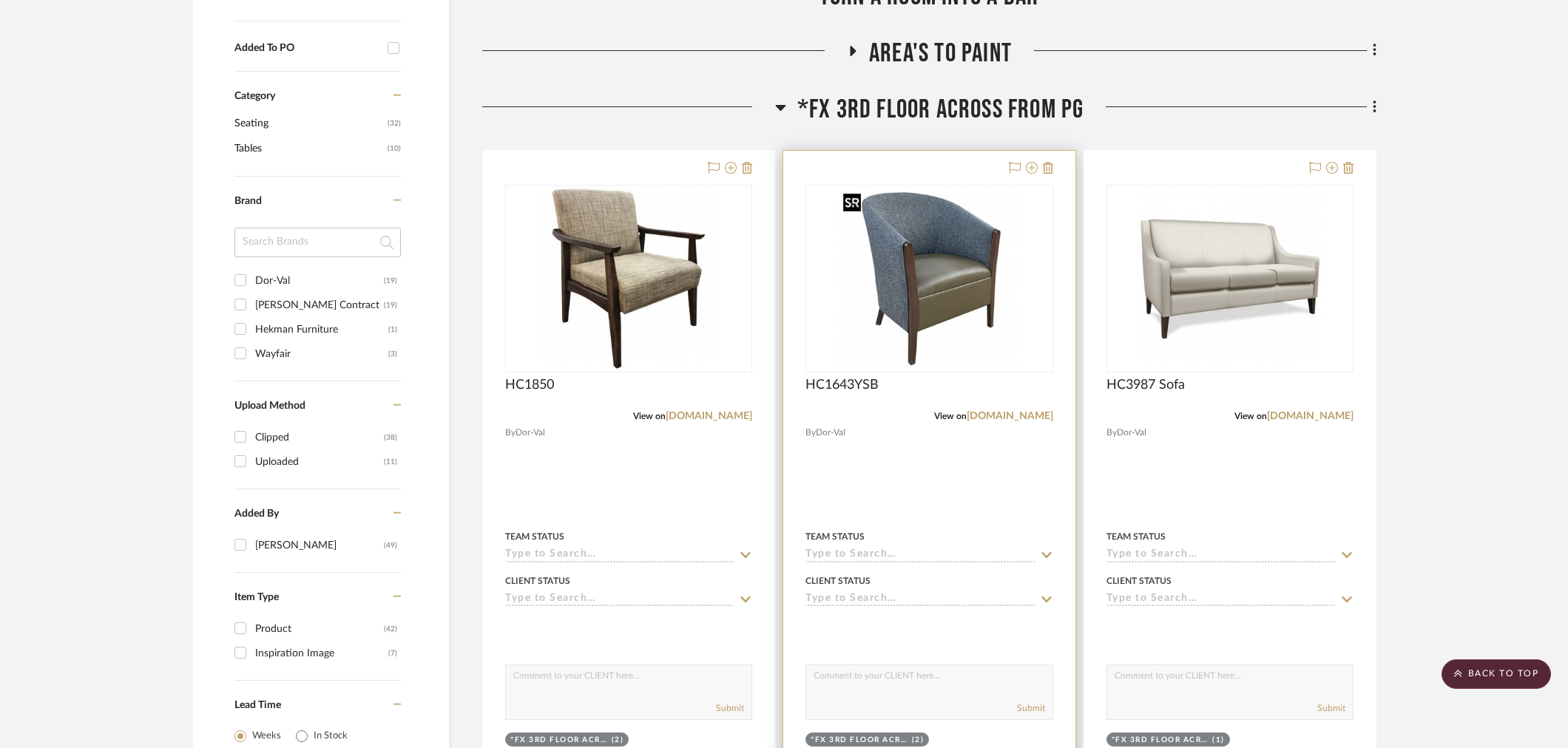 click at bounding box center (929, 279) 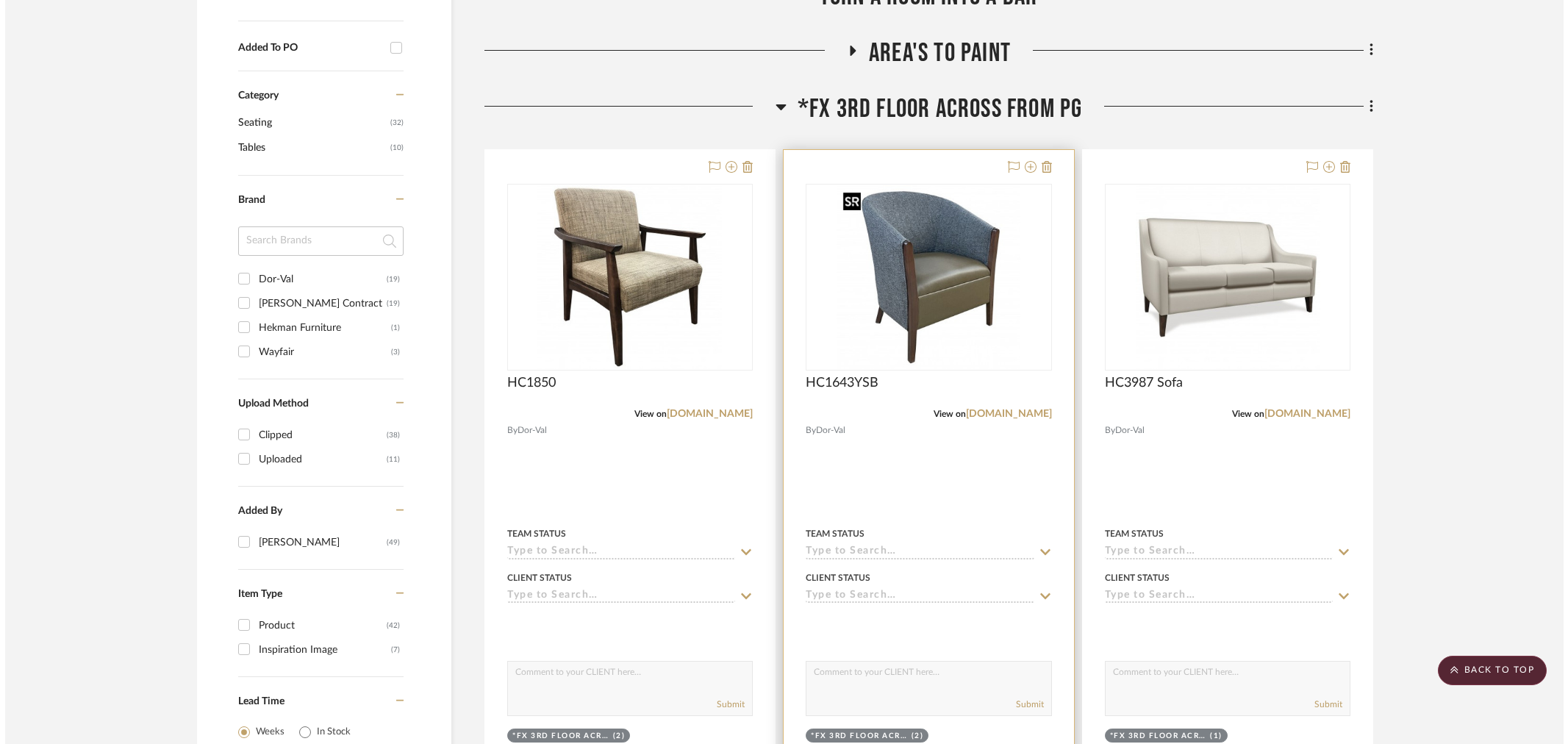 scroll, scrollTop: 0, scrollLeft: 0, axis: both 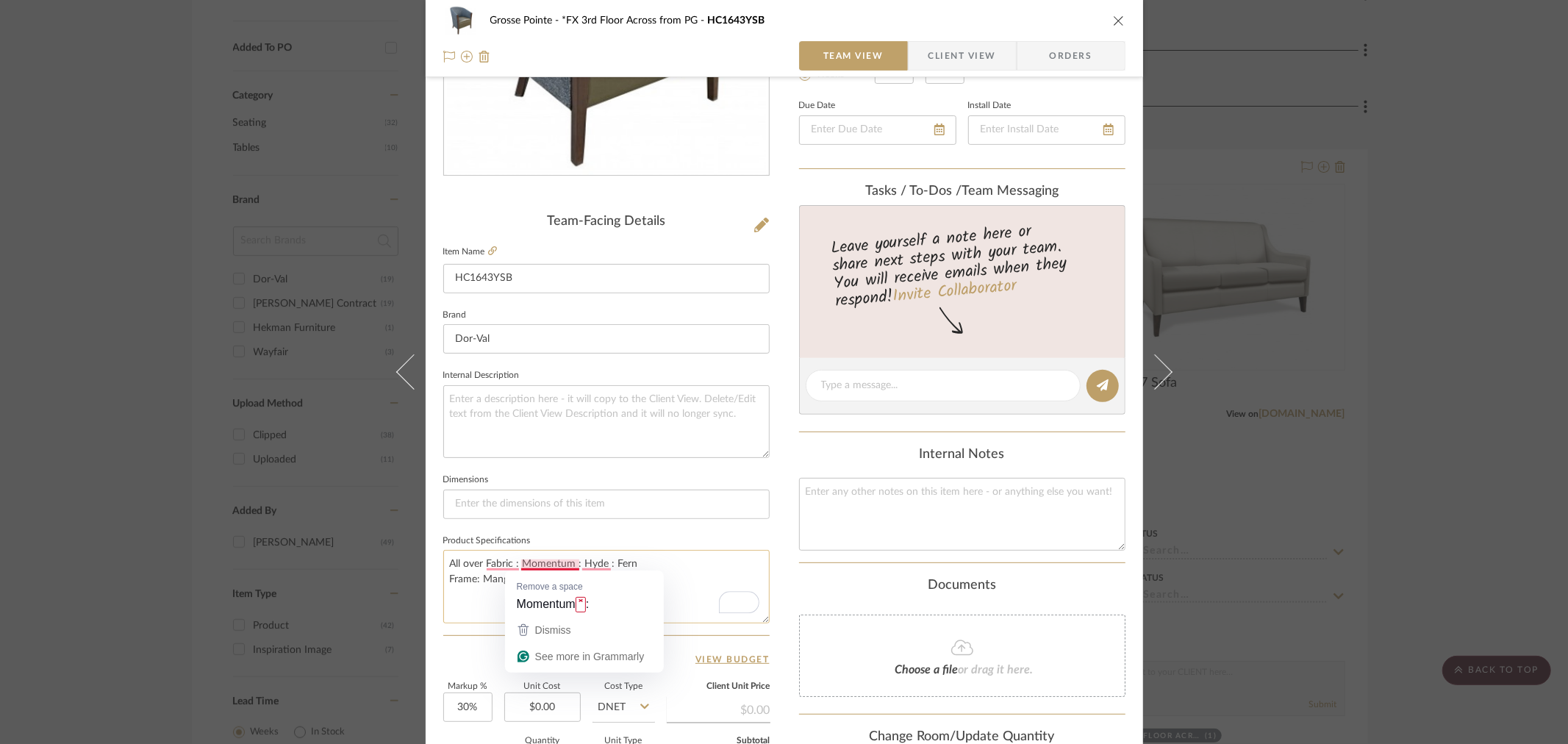 drag, startPoint x: 632, startPoint y: 567, endPoint x: 518, endPoint y: 566, distance: 114.00439 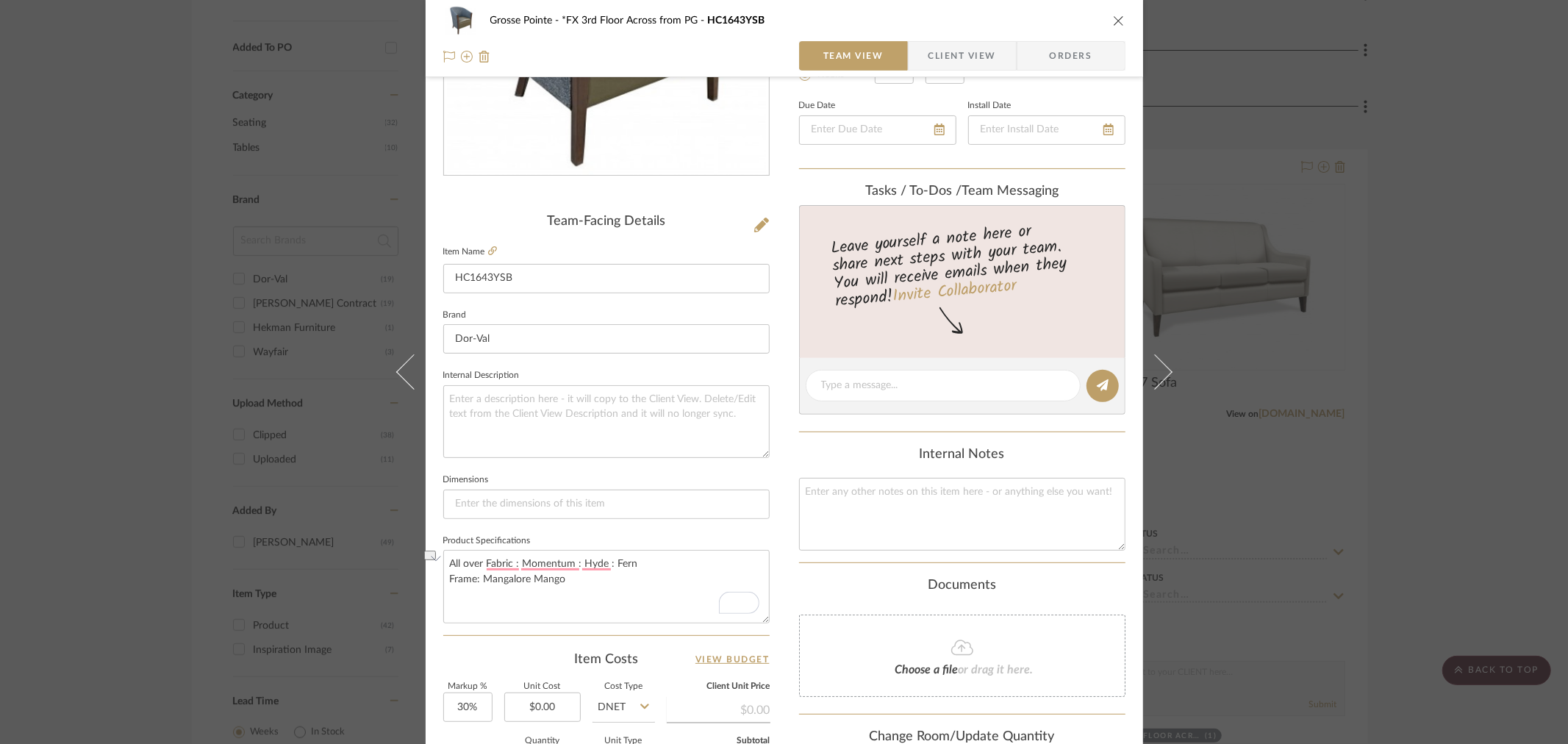 click on "Grosse Pointe *FX 3rd Floor Across from PG HC1643YSB" at bounding box center [784, 21] 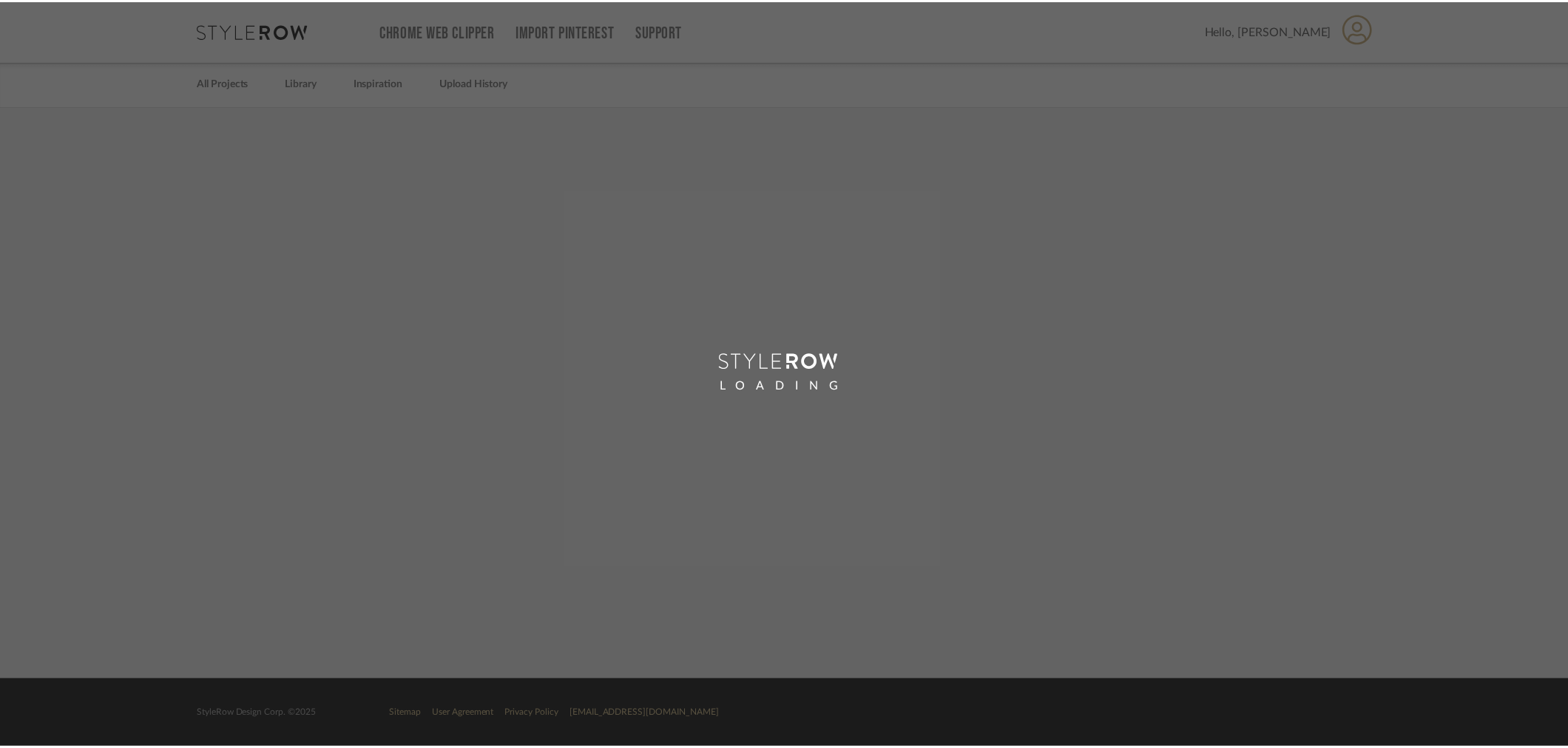 scroll, scrollTop: 0, scrollLeft: 0, axis: both 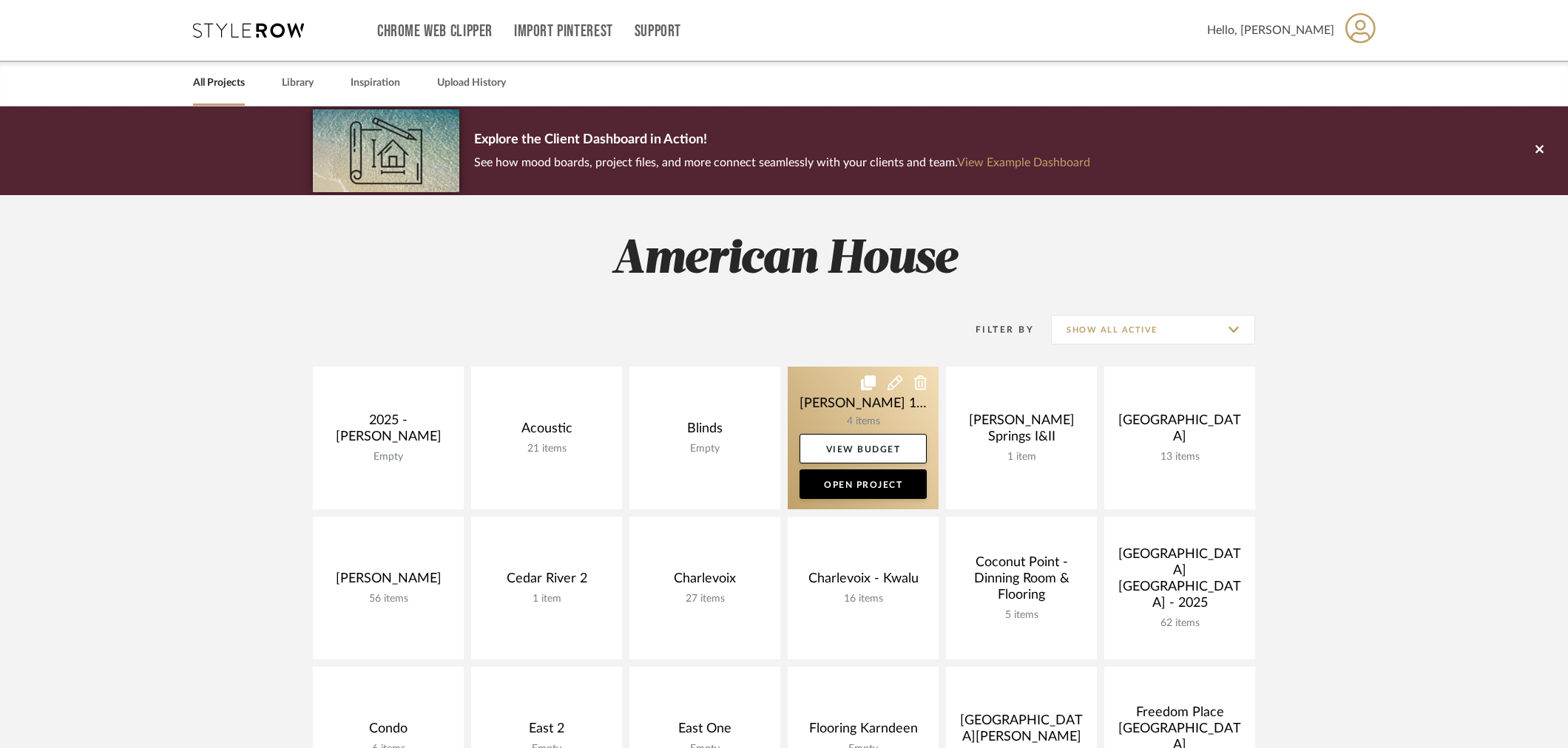 click 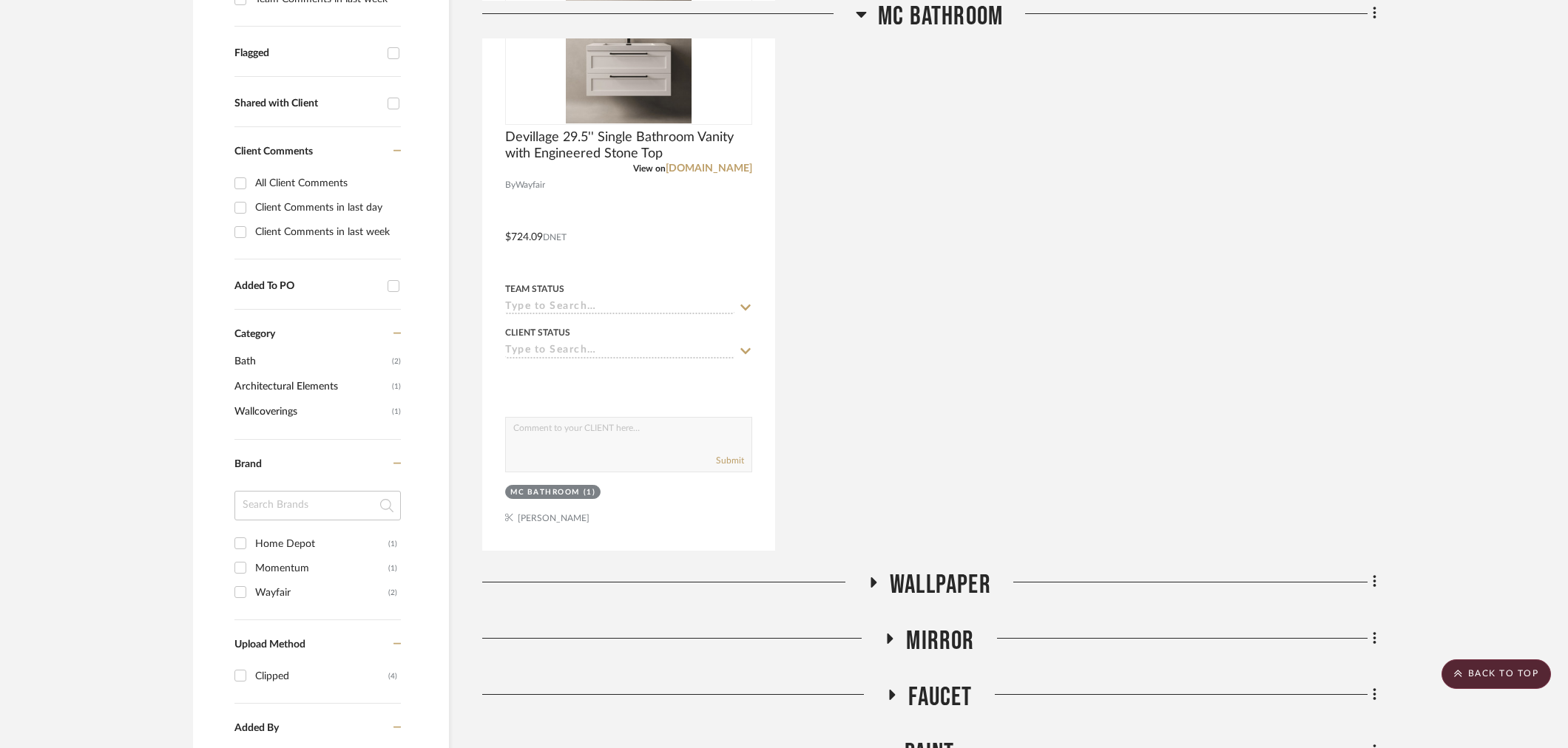 scroll, scrollTop: 574, scrollLeft: 0, axis: vertical 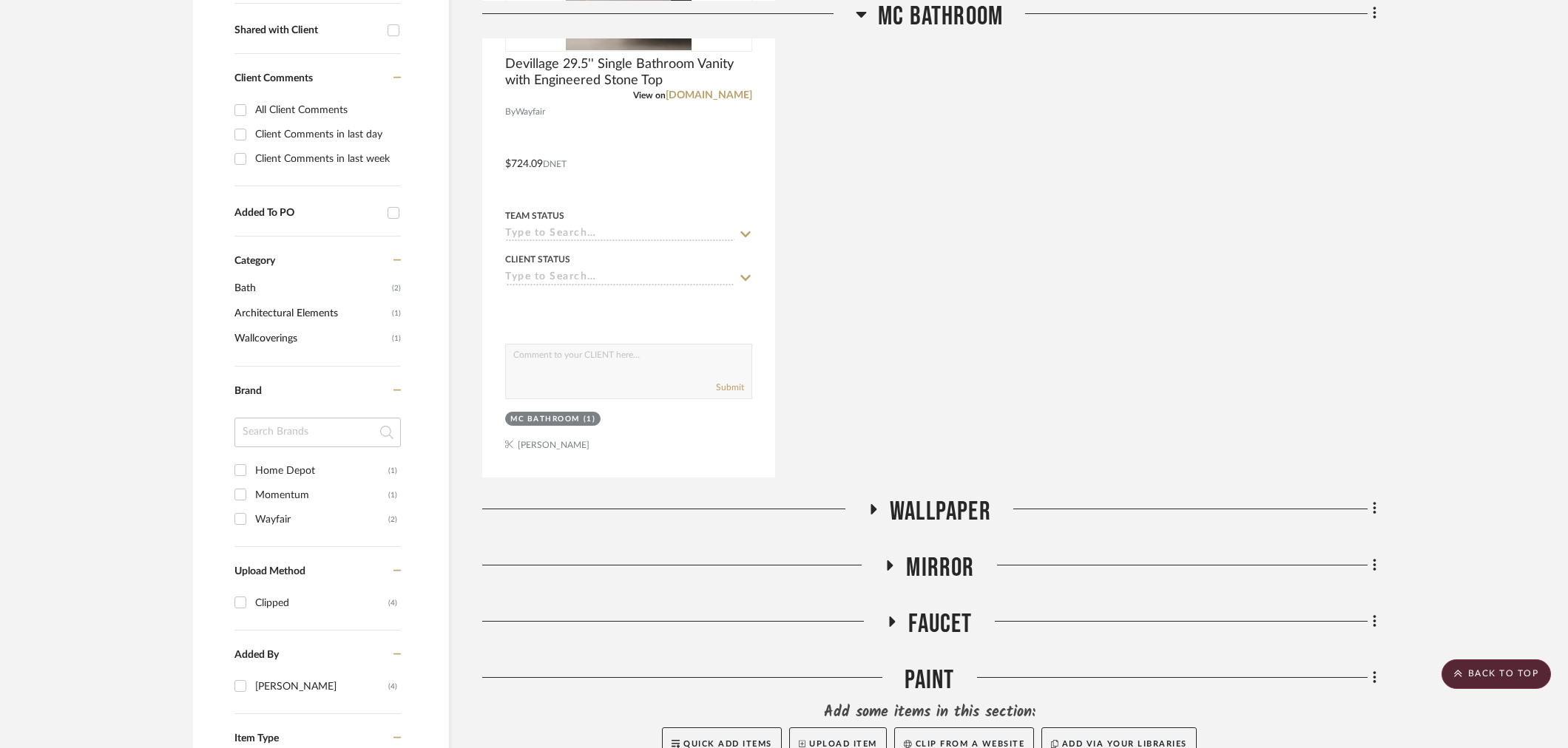 click 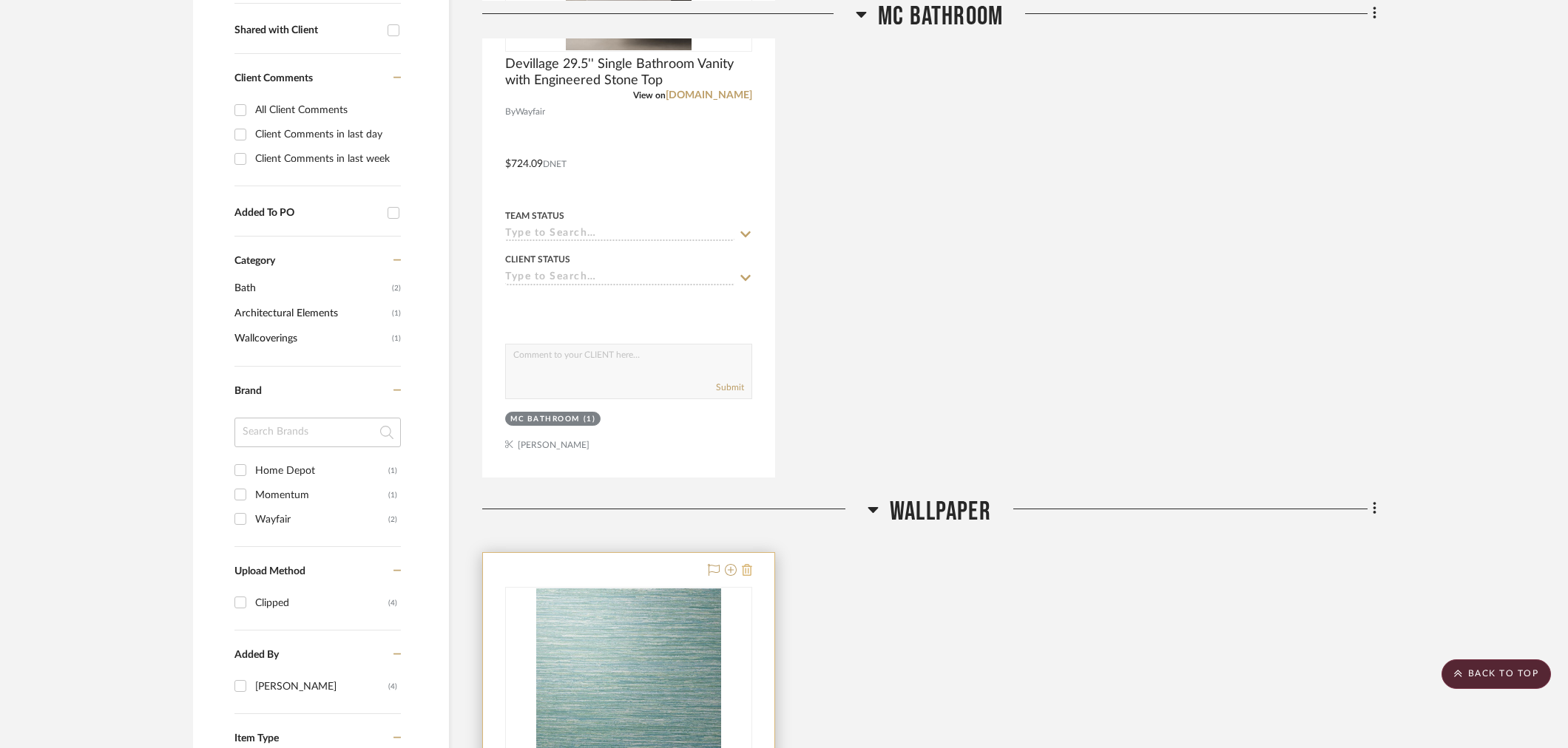 click 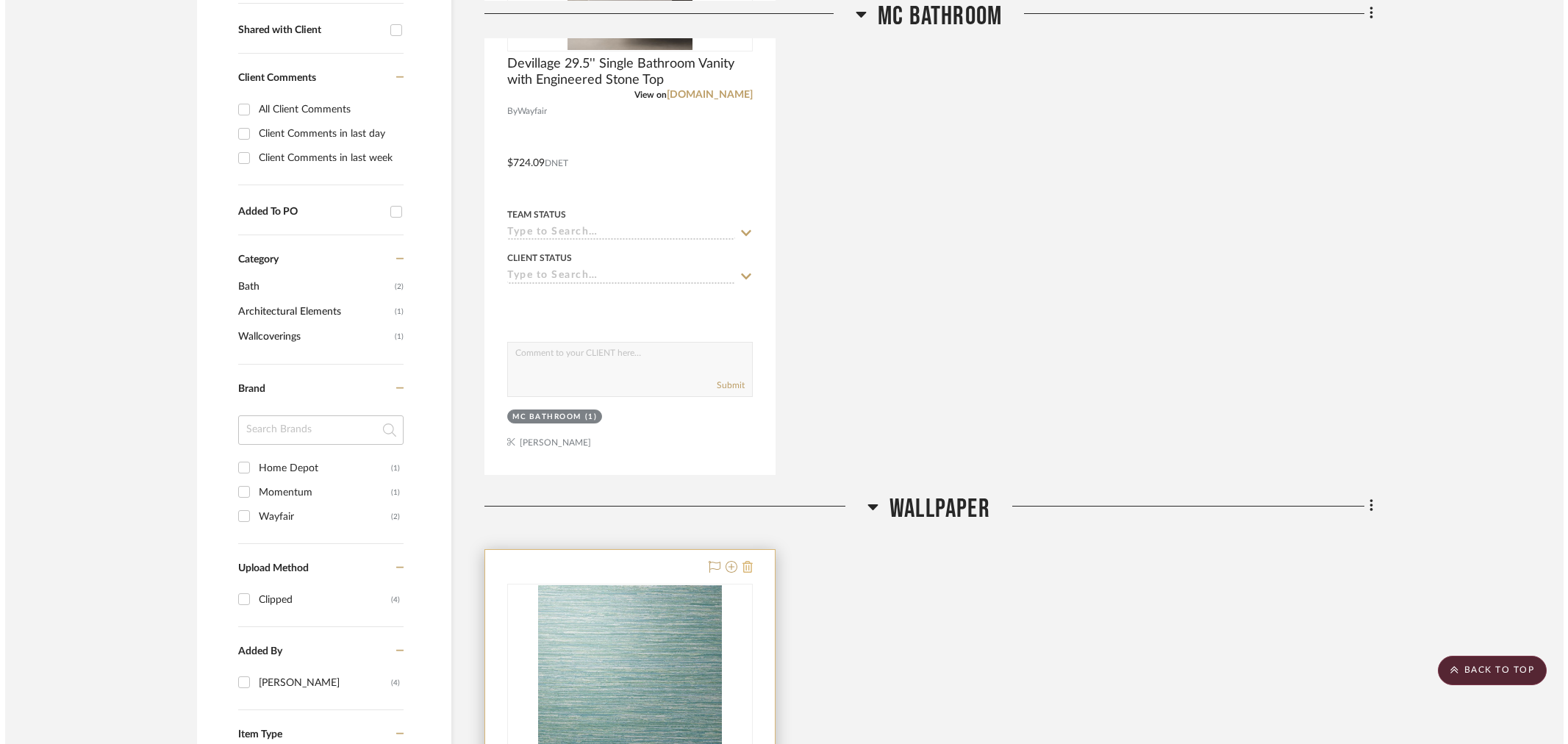 scroll, scrollTop: 0, scrollLeft: 0, axis: both 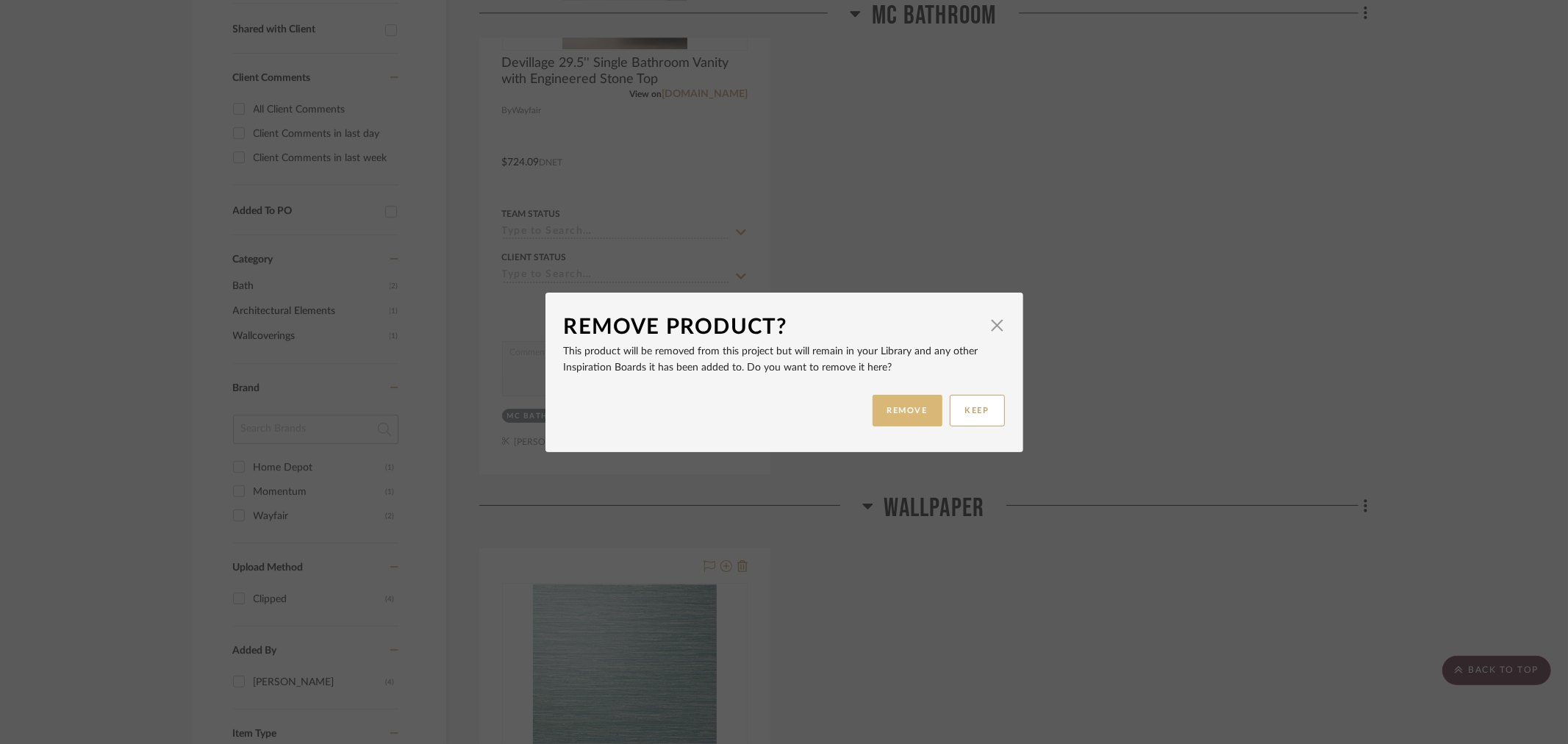 click on "REMOVE" at bounding box center [907, 410] 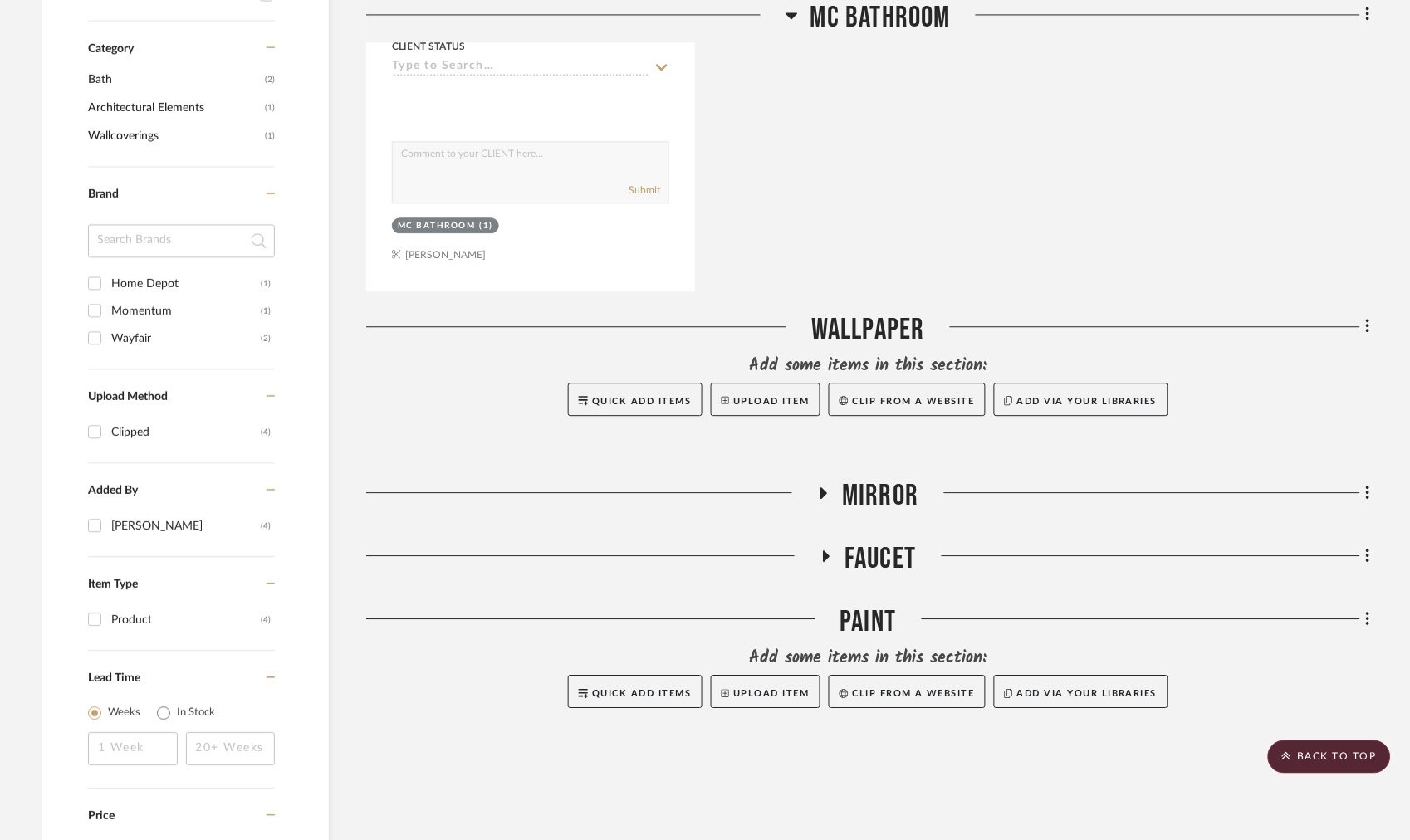 scroll, scrollTop: 922, scrollLeft: 0, axis: vertical 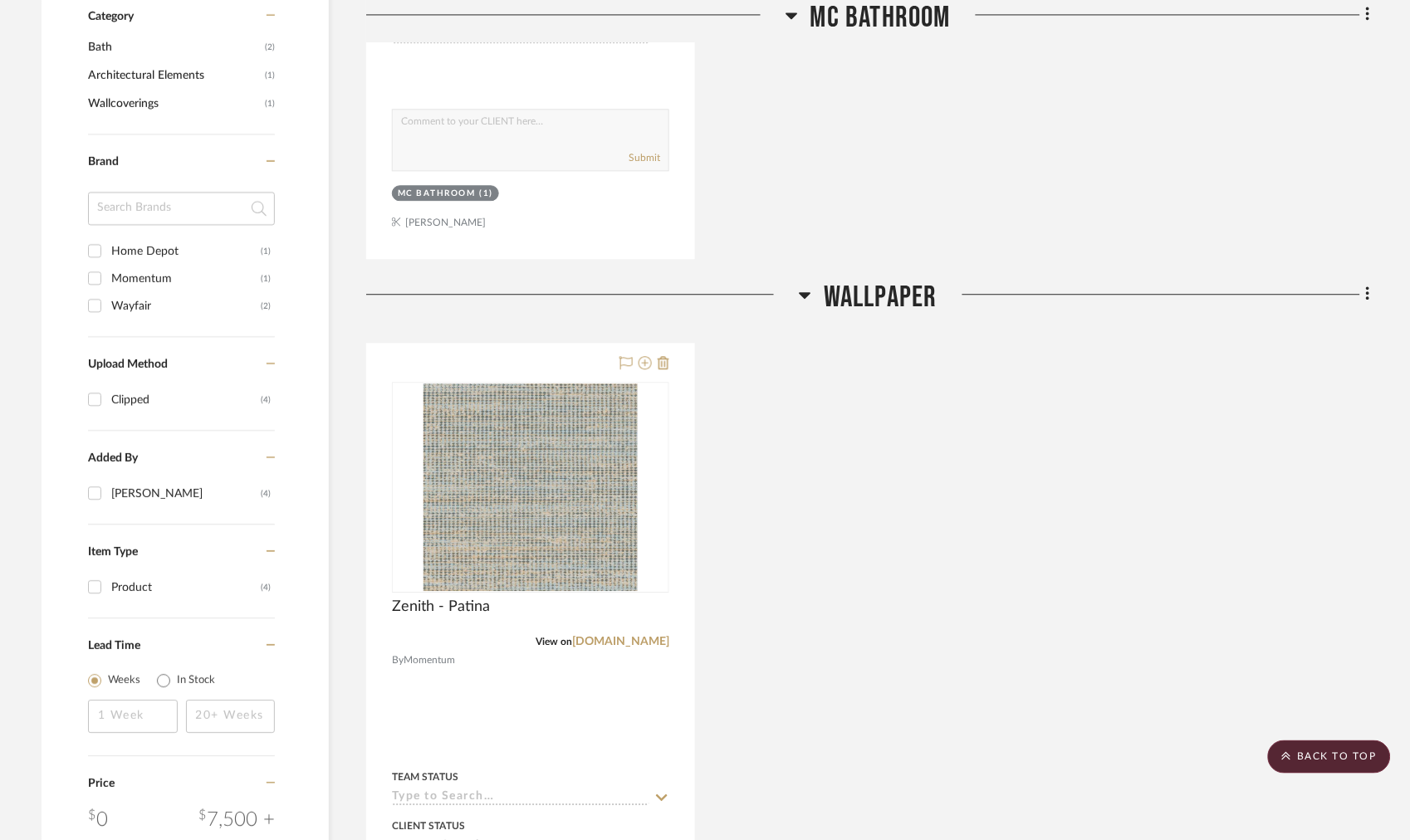 click 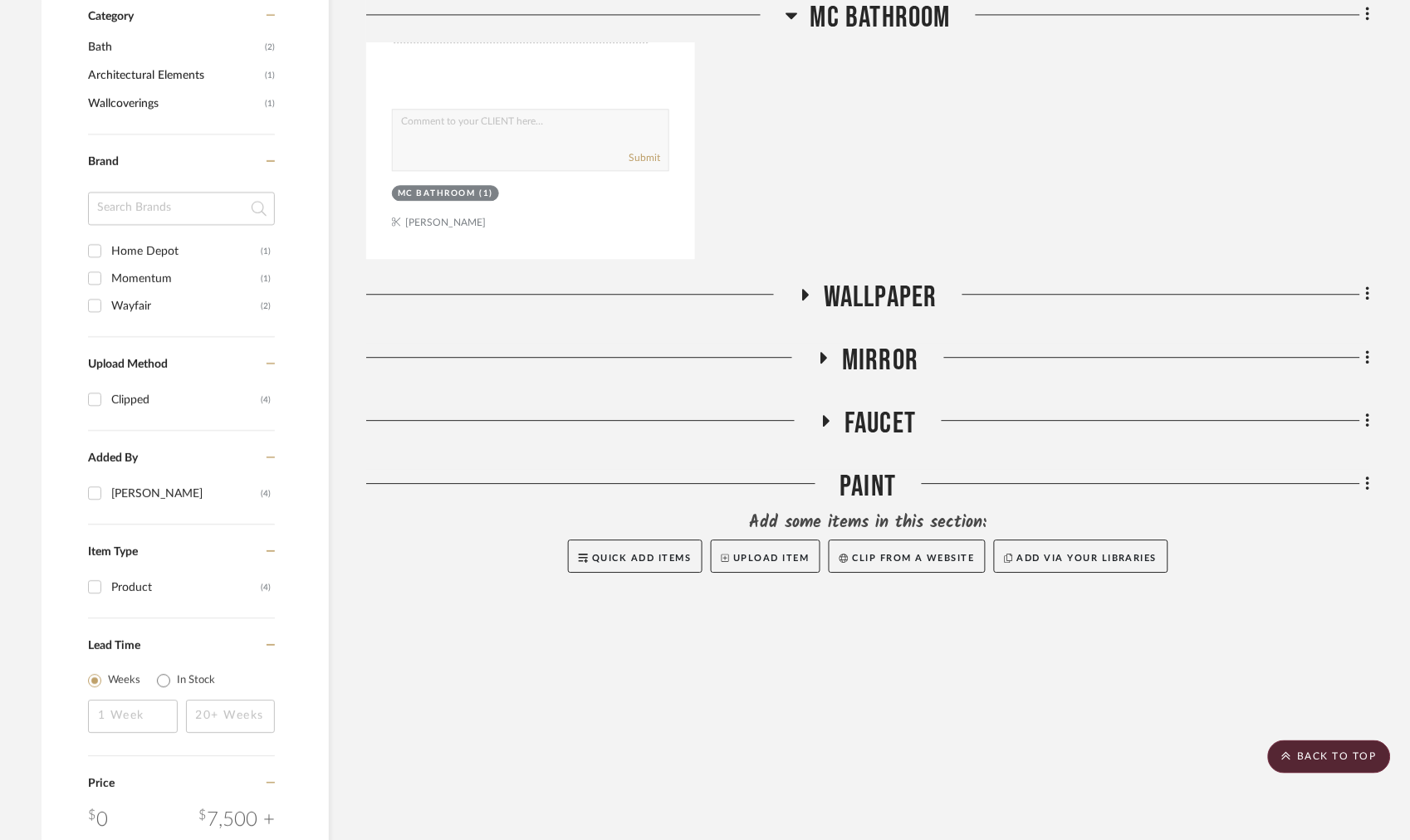 click on "Mirror" 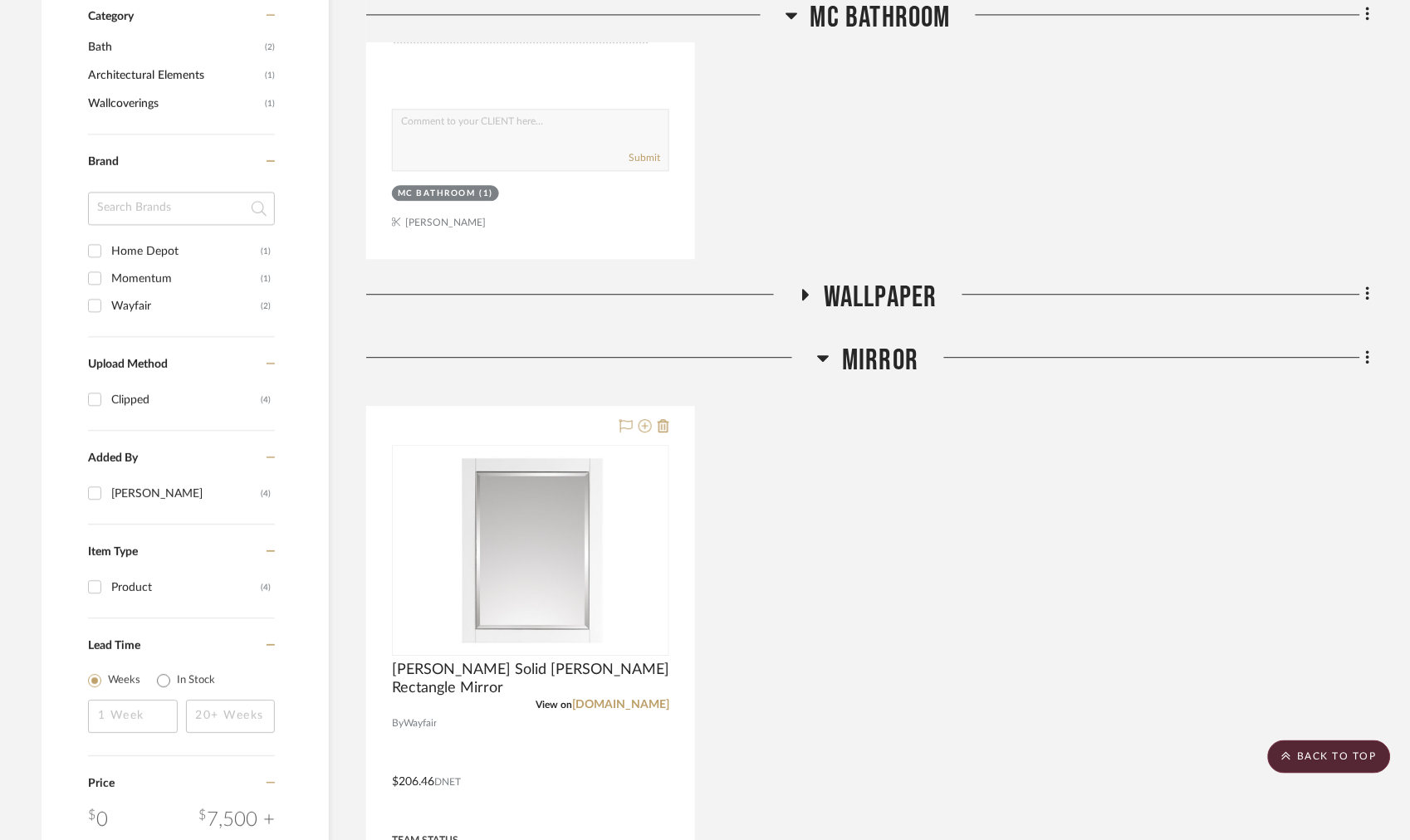 click on "Mirror" 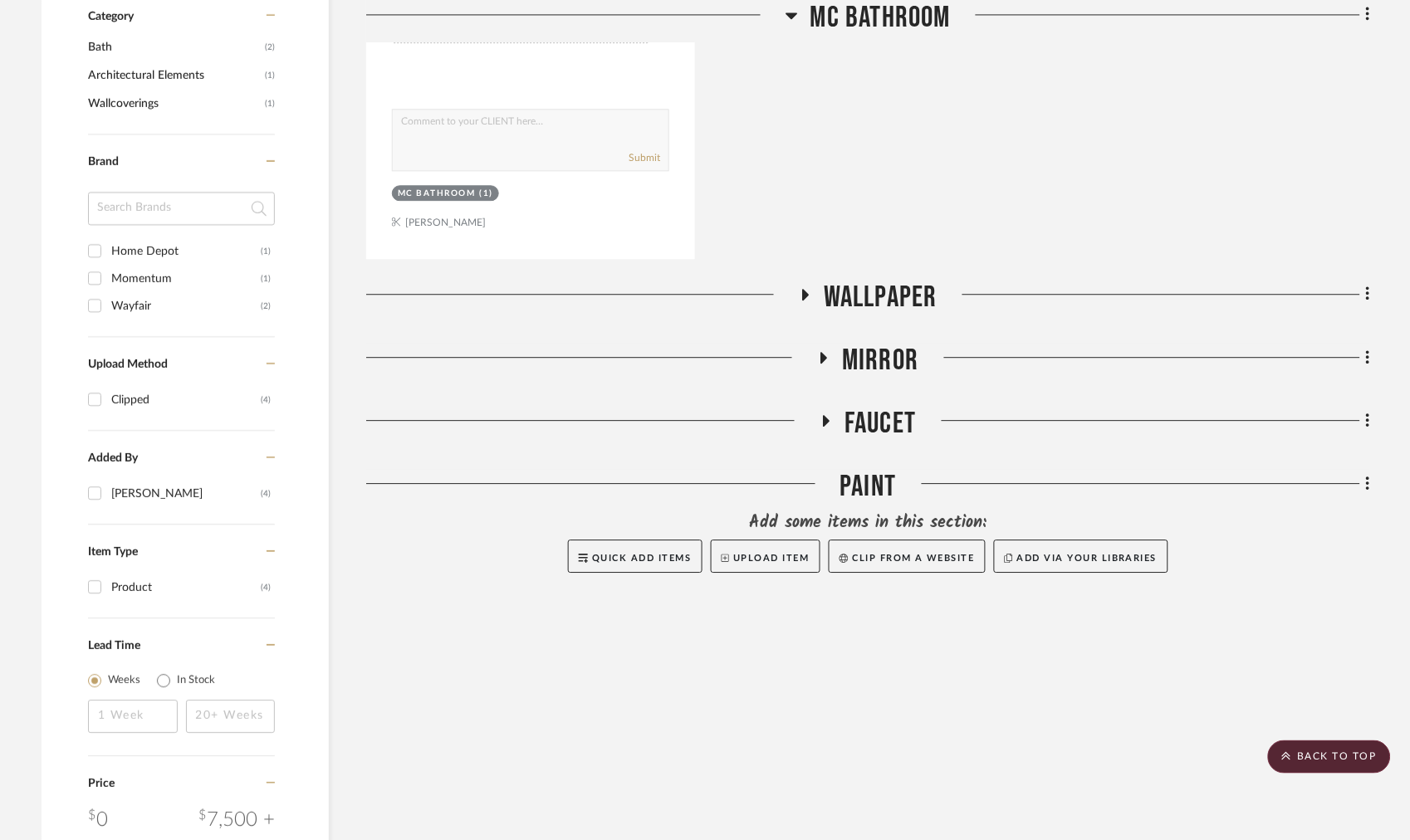 type 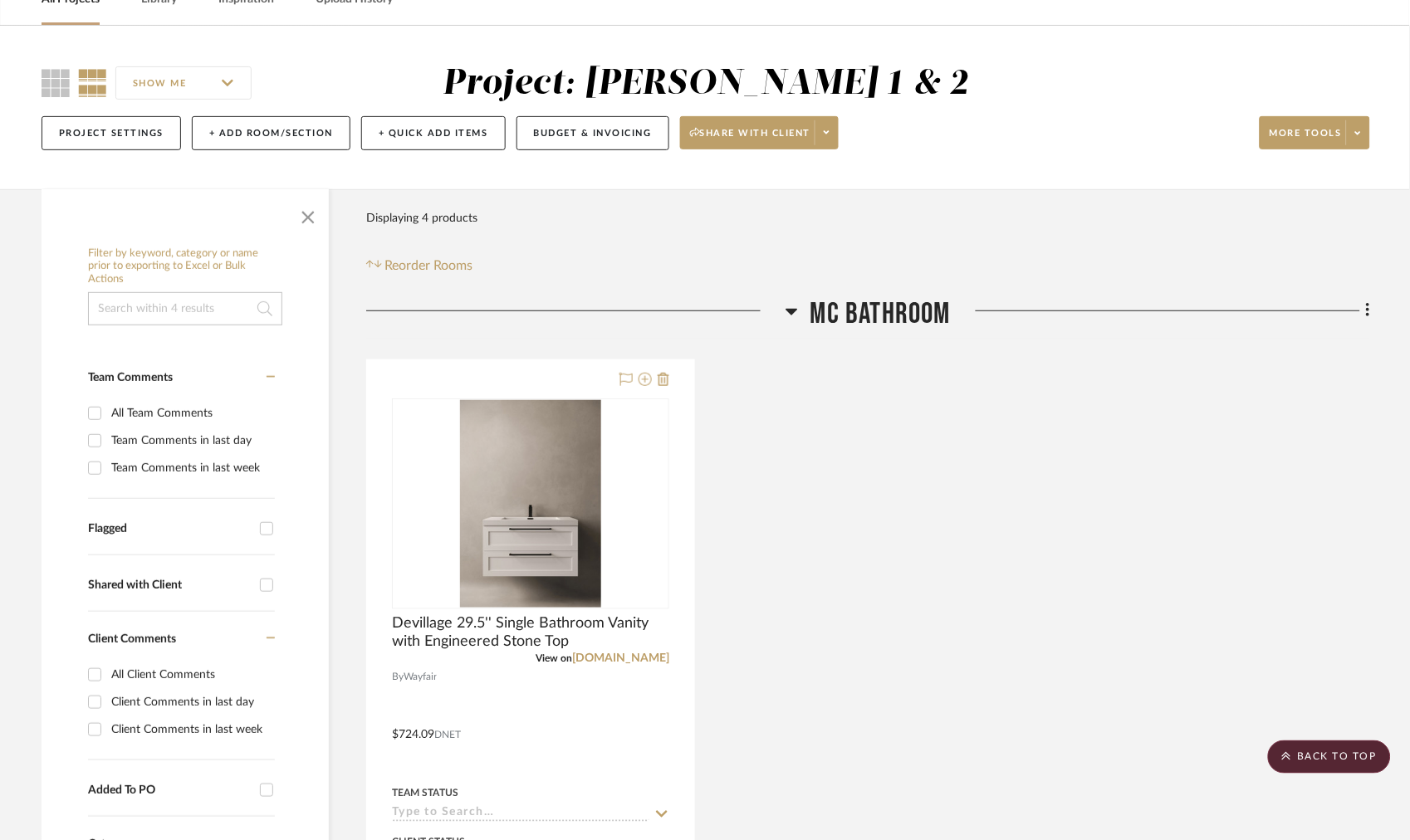 scroll, scrollTop: 92, scrollLeft: 0, axis: vertical 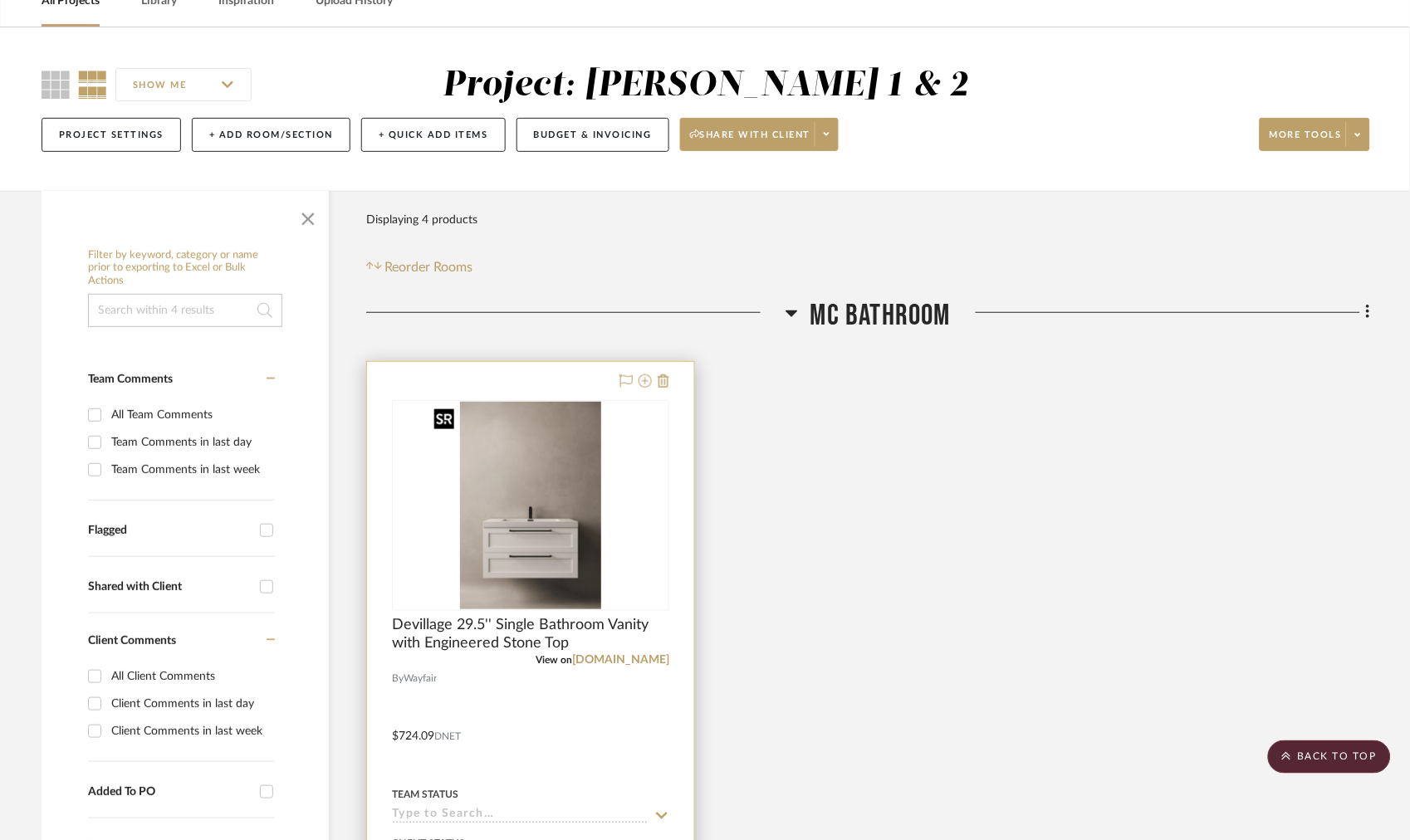 click at bounding box center [0, 0] 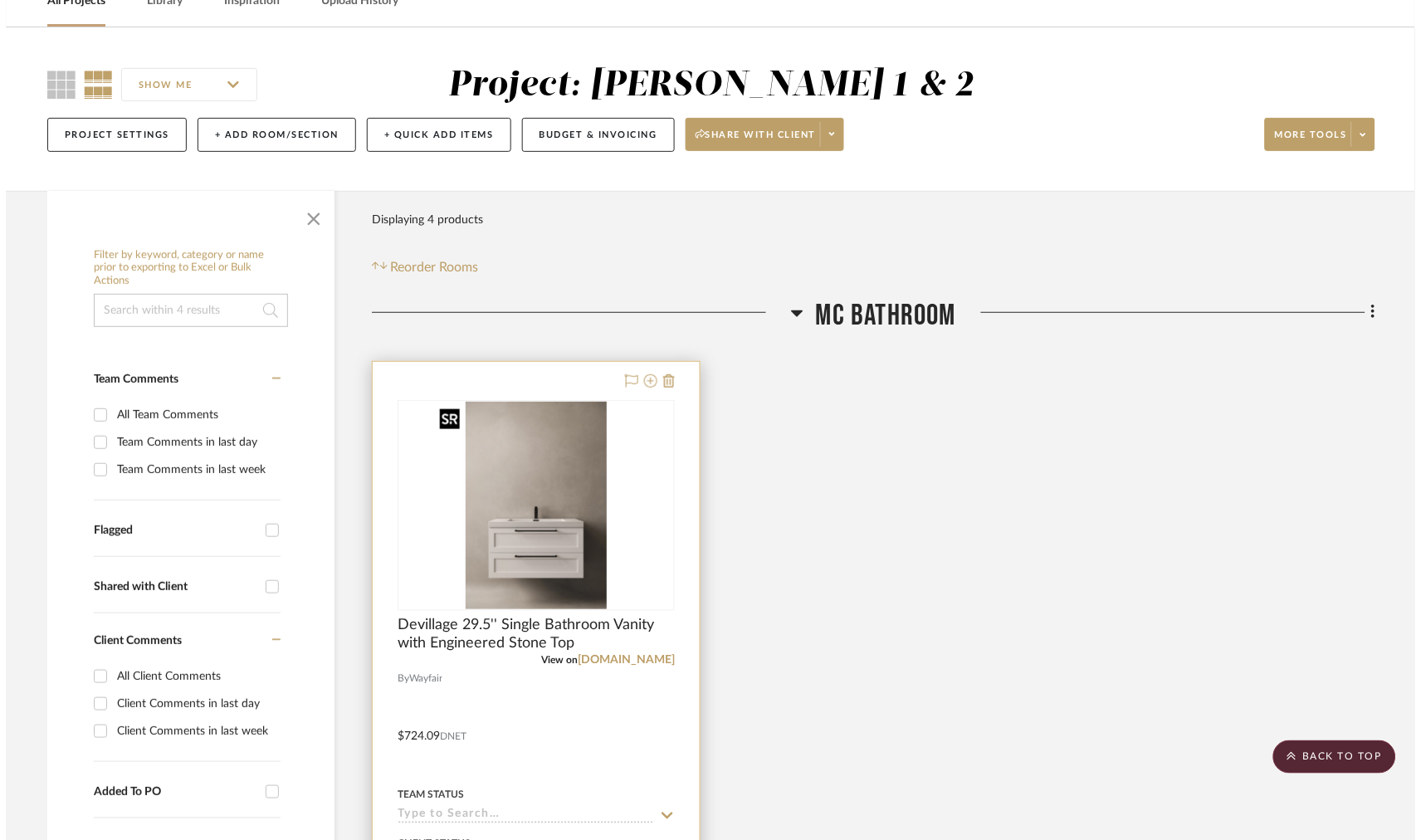 scroll, scrollTop: 0, scrollLeft: 0, axis: both 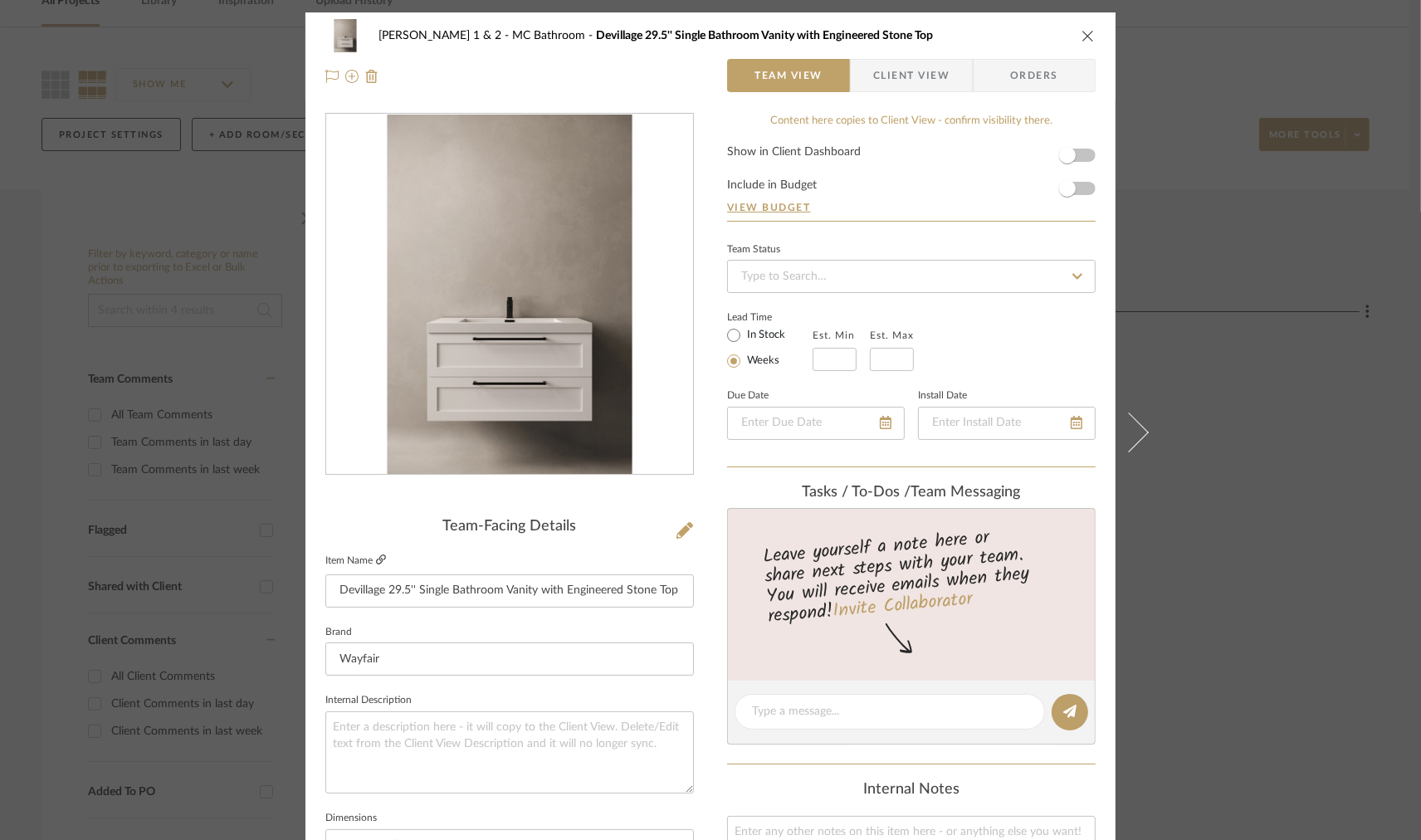 click 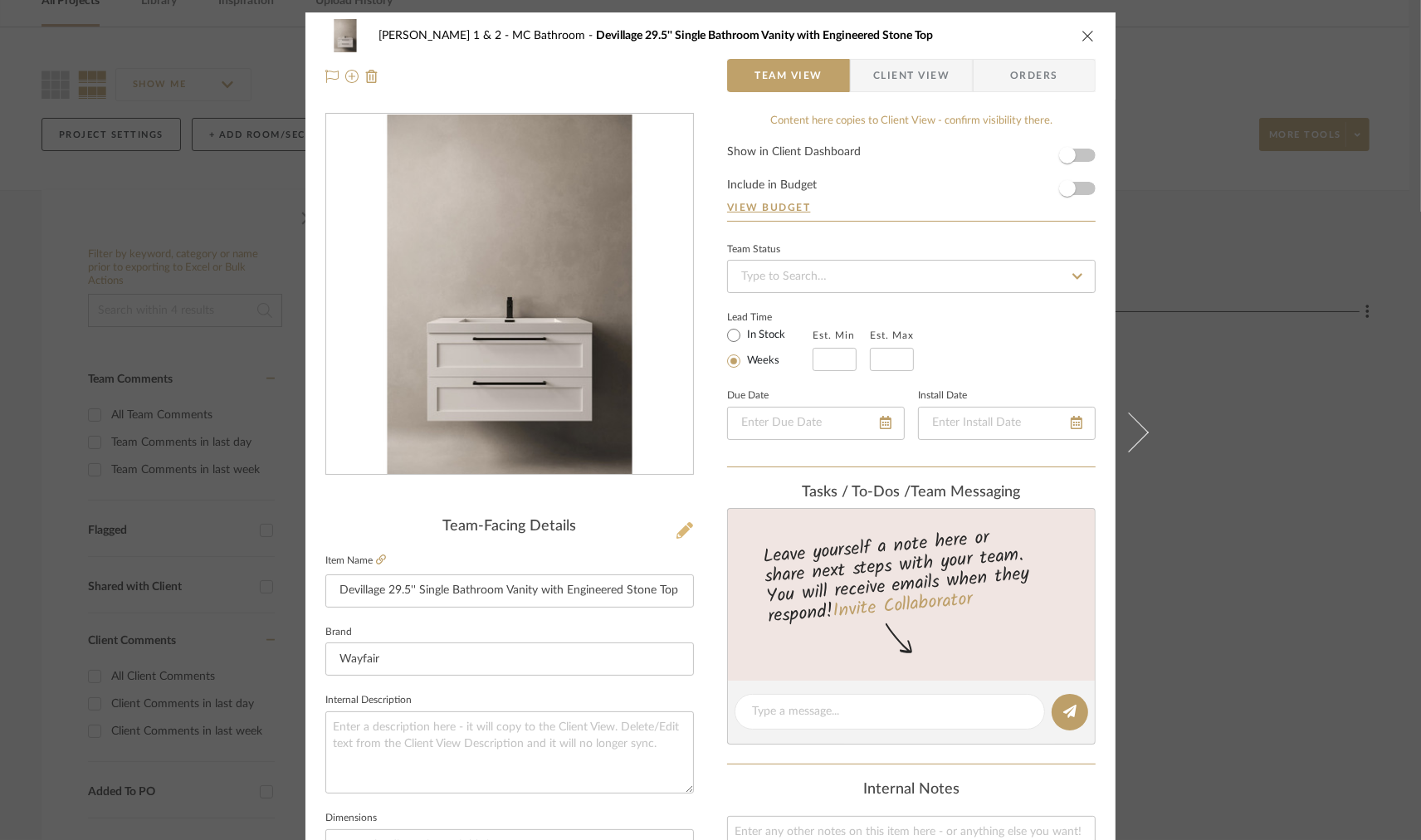 click 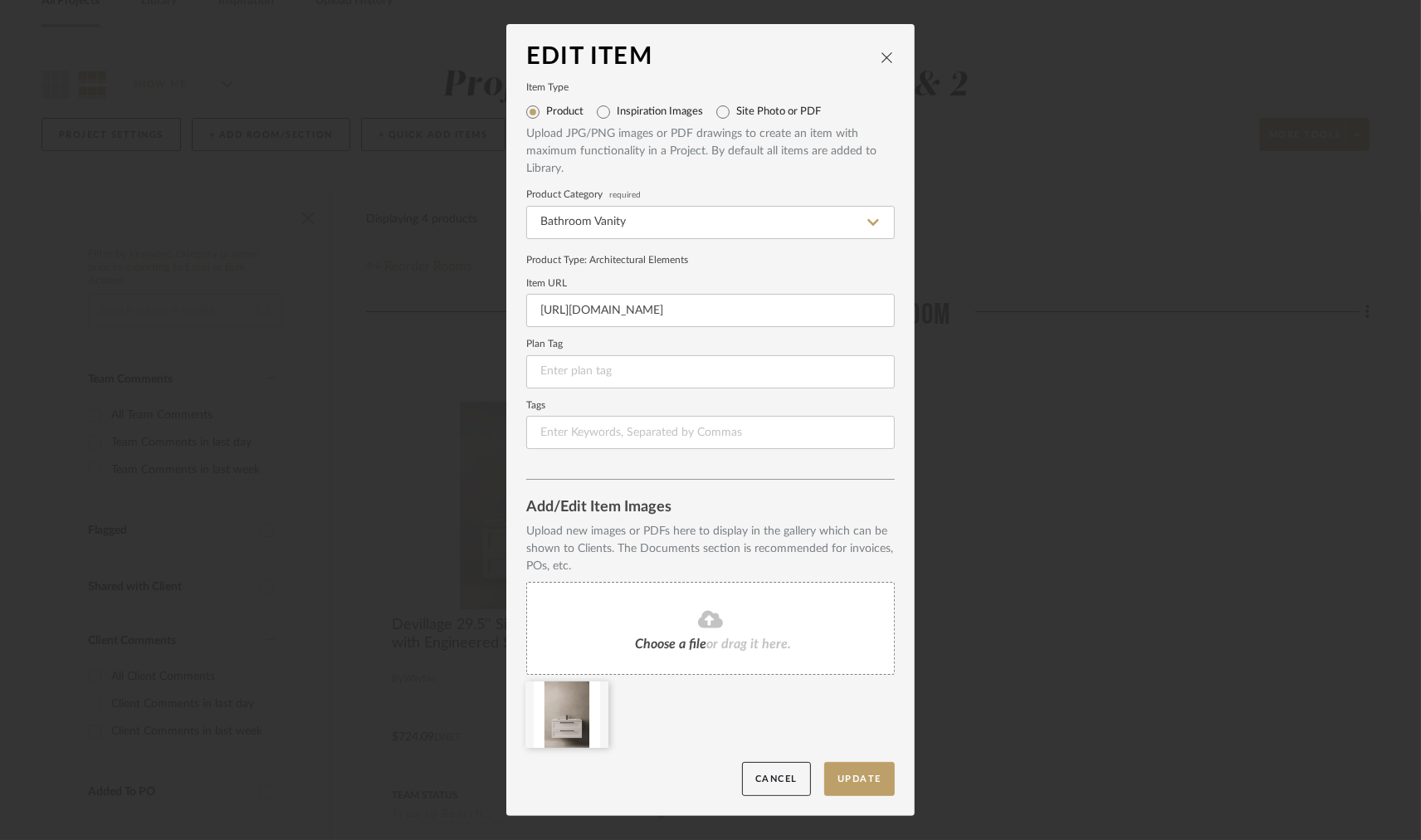 click on "Choose a file  or drag it here." 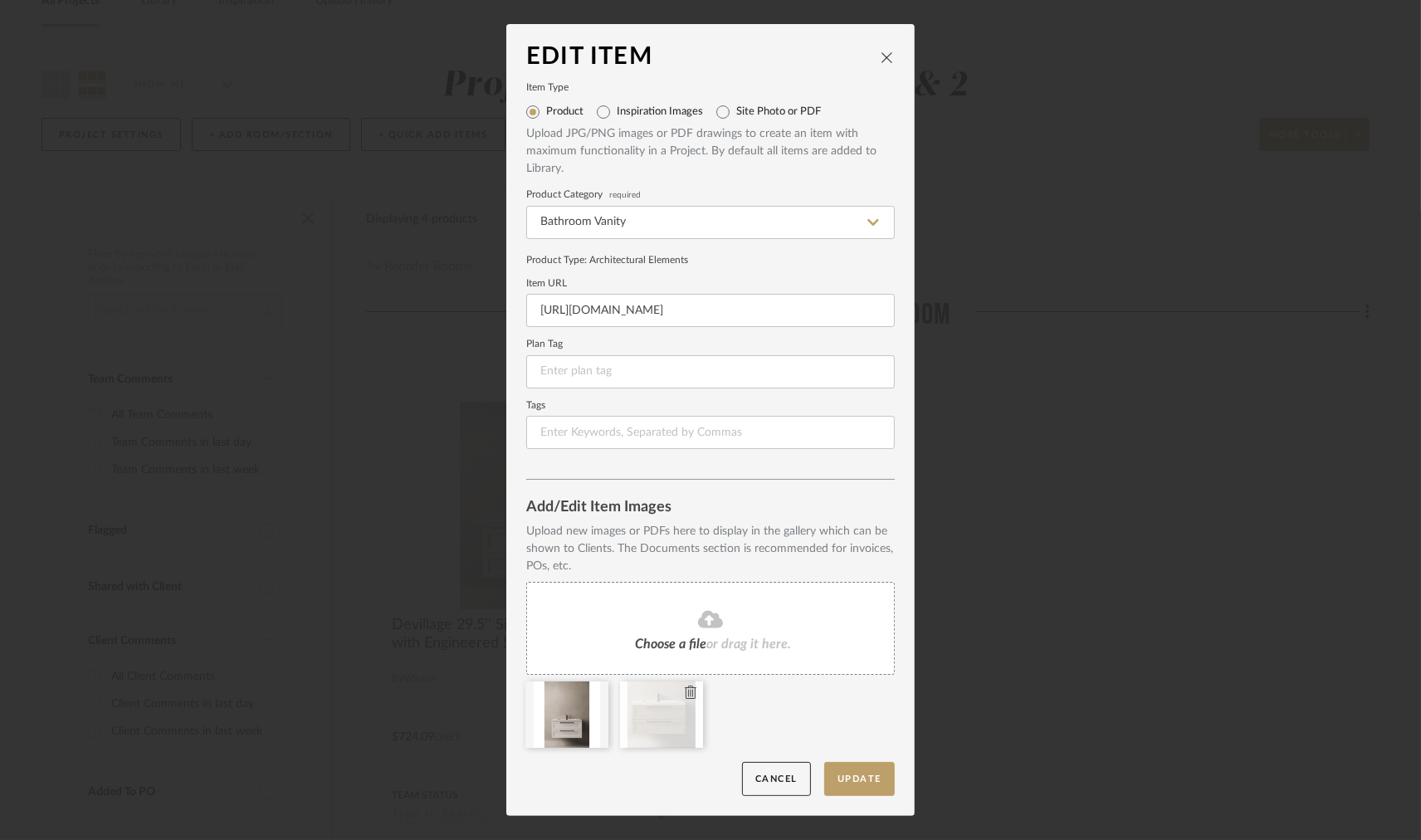 type 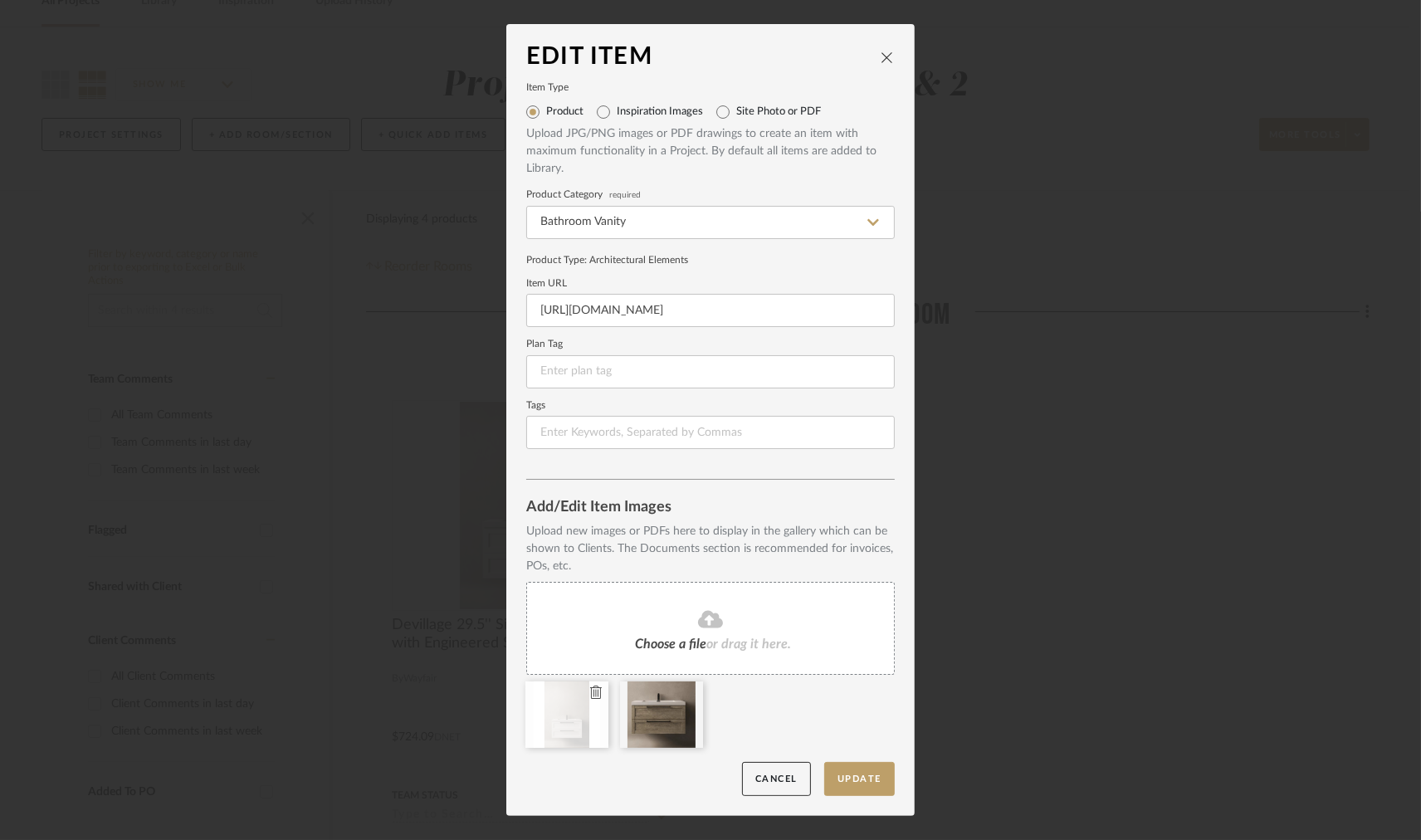 click 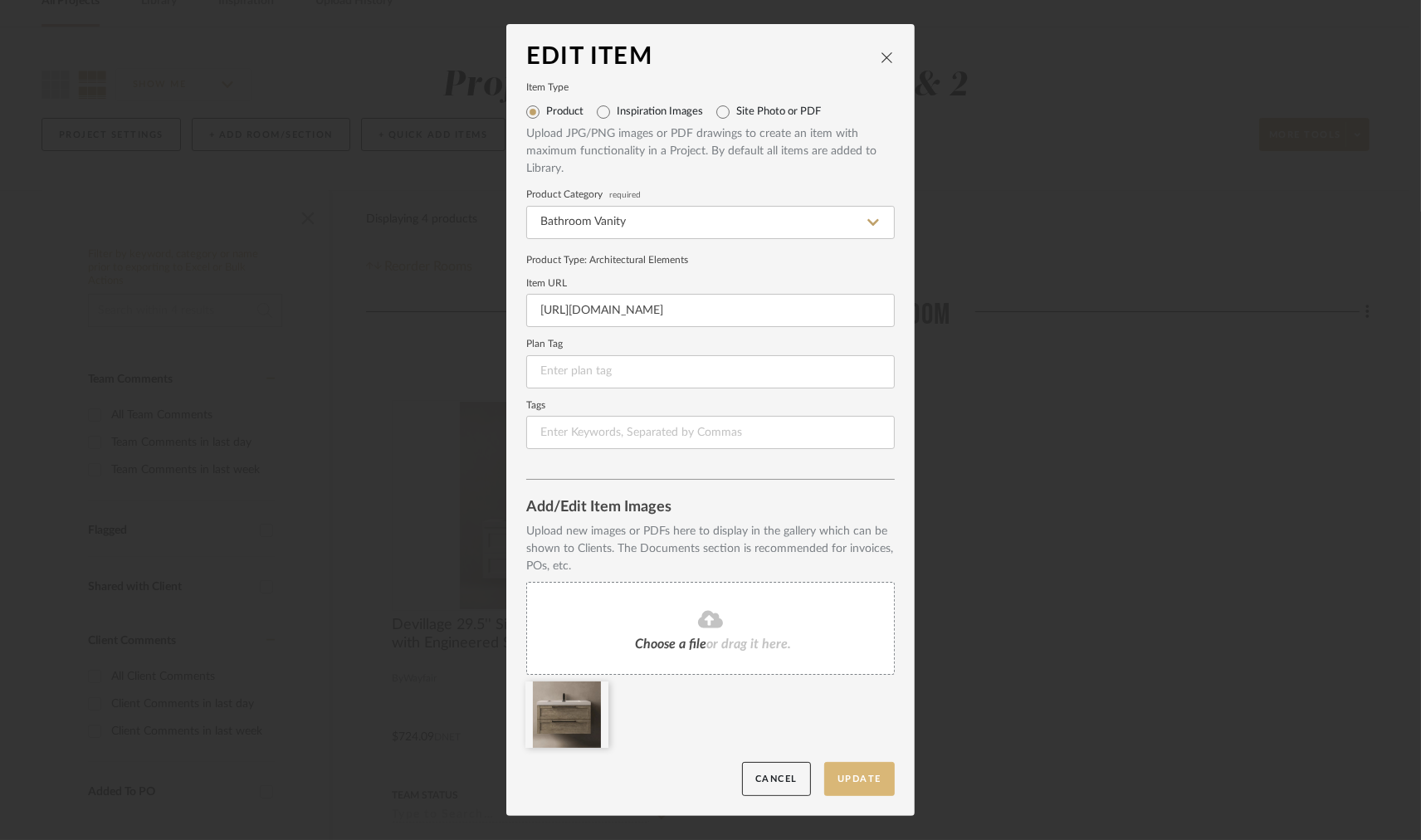 click on "Update" at bounding box center [859, 779] 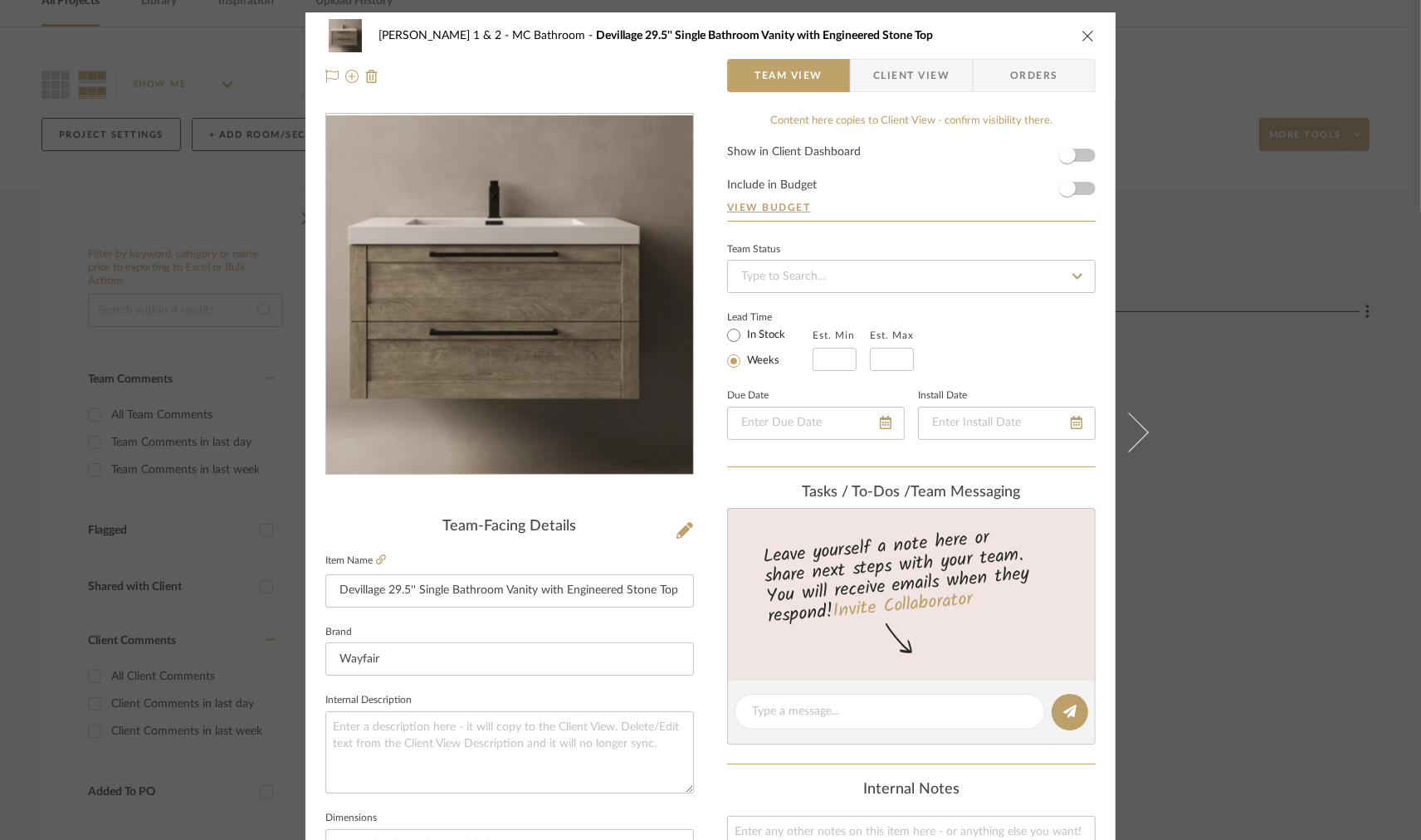 click at bounding box center [1088, 36] 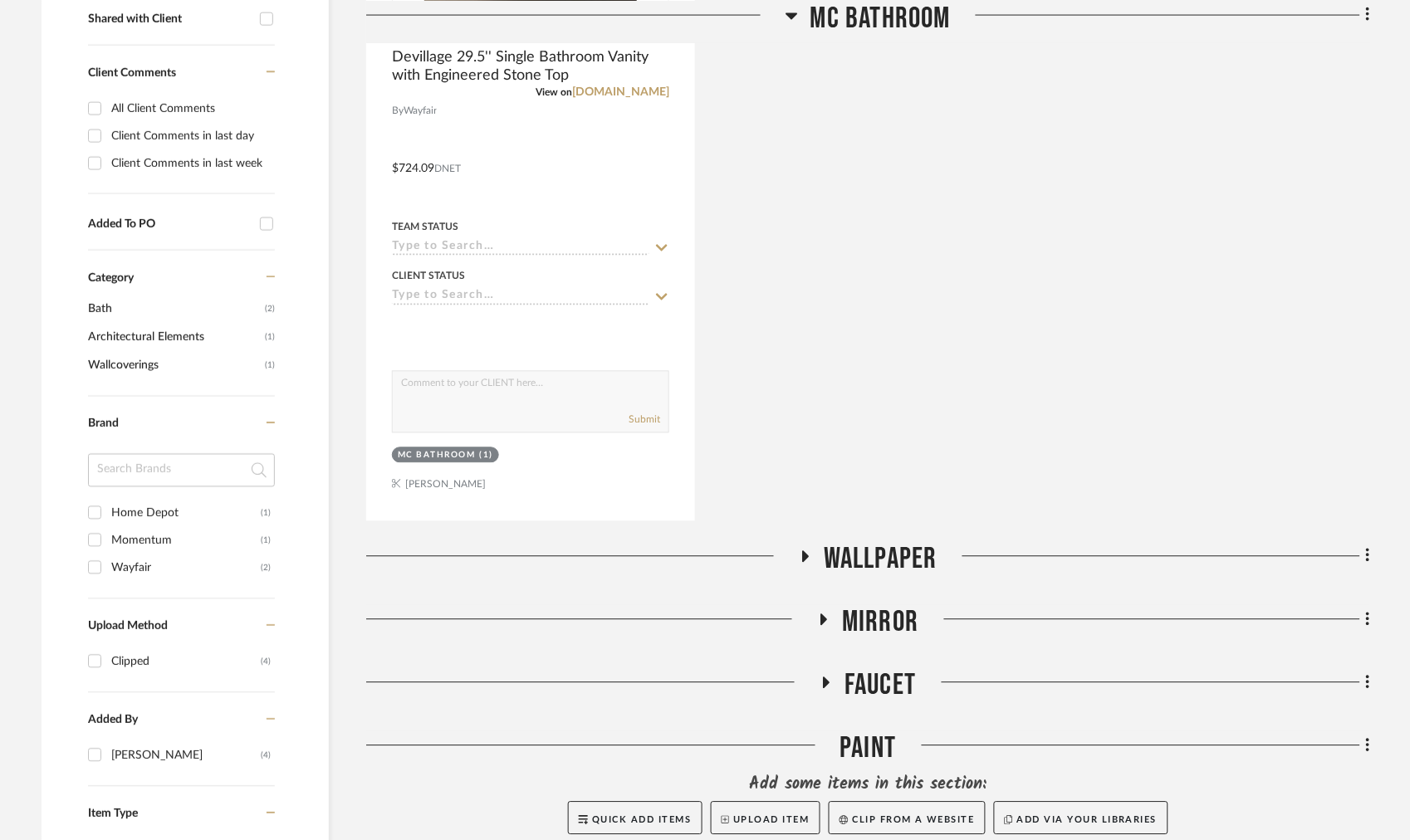 scroll, scrollTop: 830, scrollLeft: 0, axis: vertical 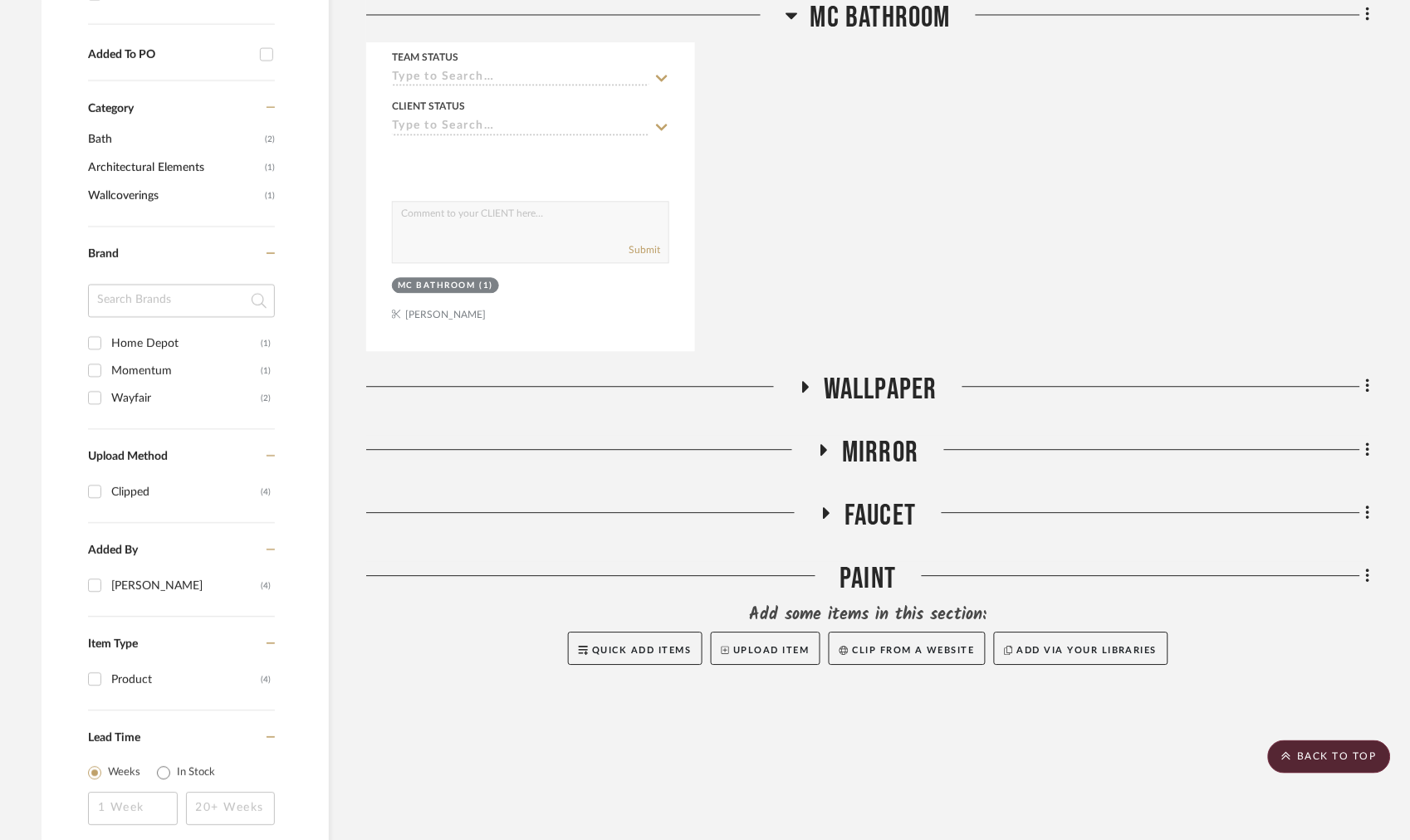 click 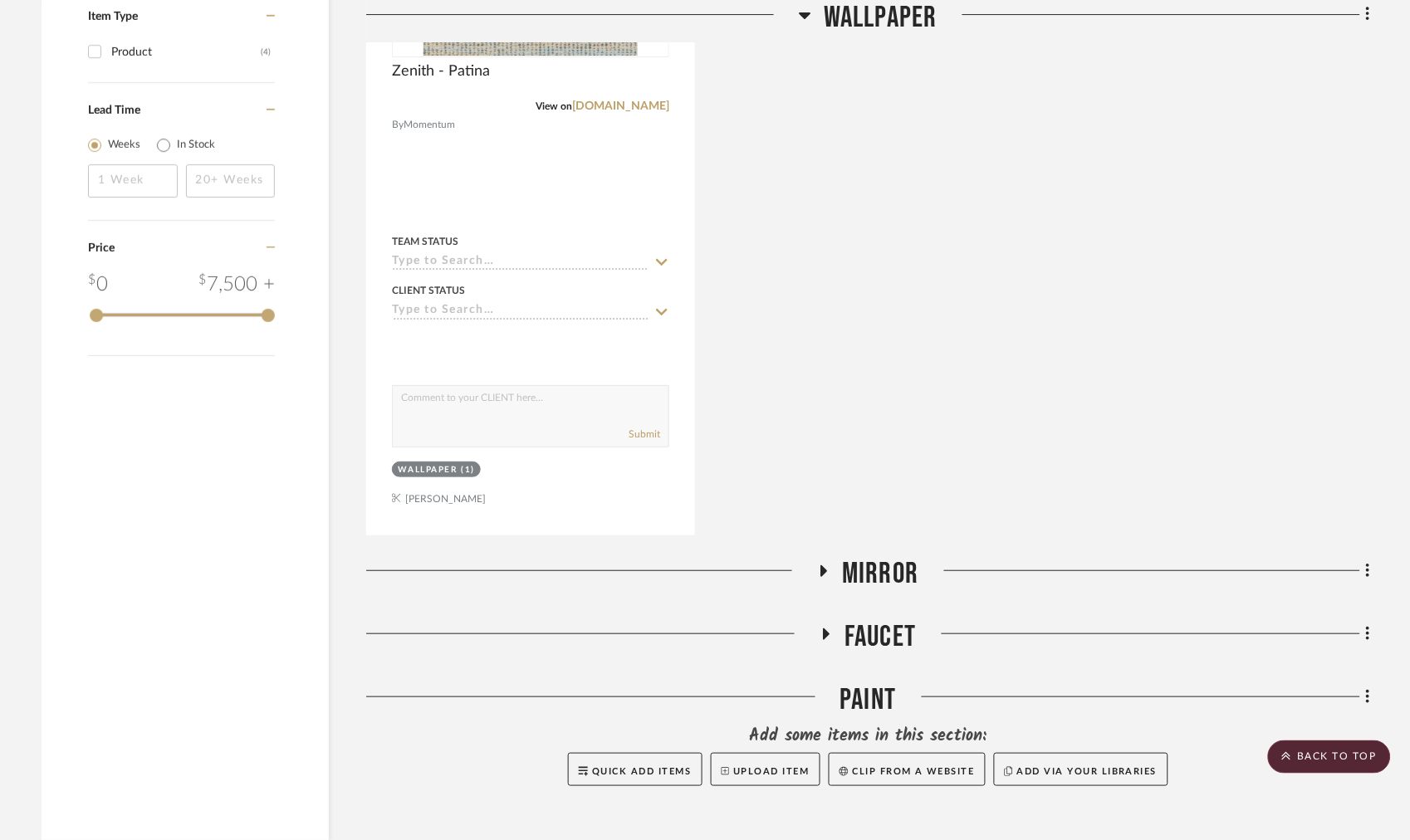 scroll, scrollTop: 1555, scrollLeft: 0, axis: vertical 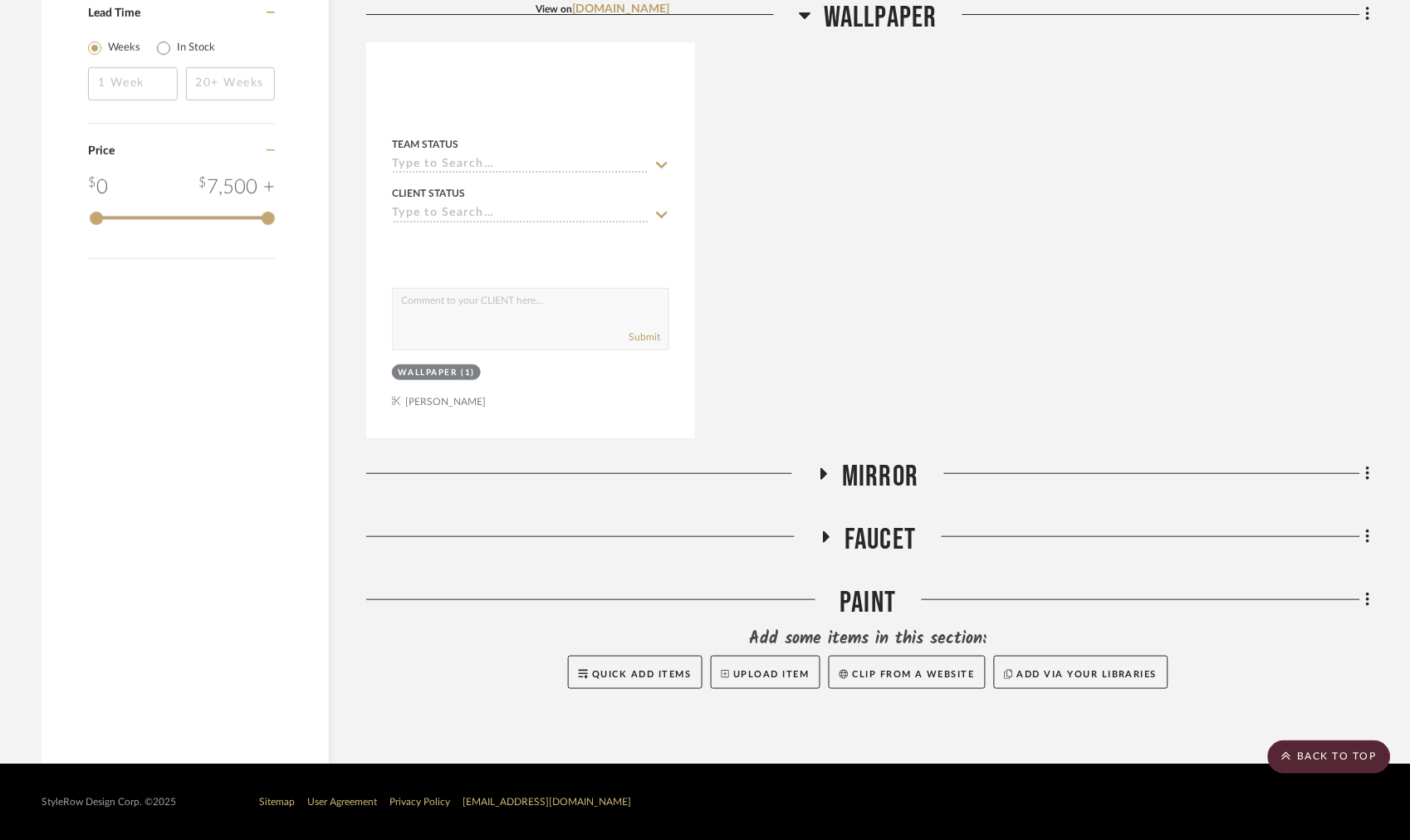 click on "Mirror" 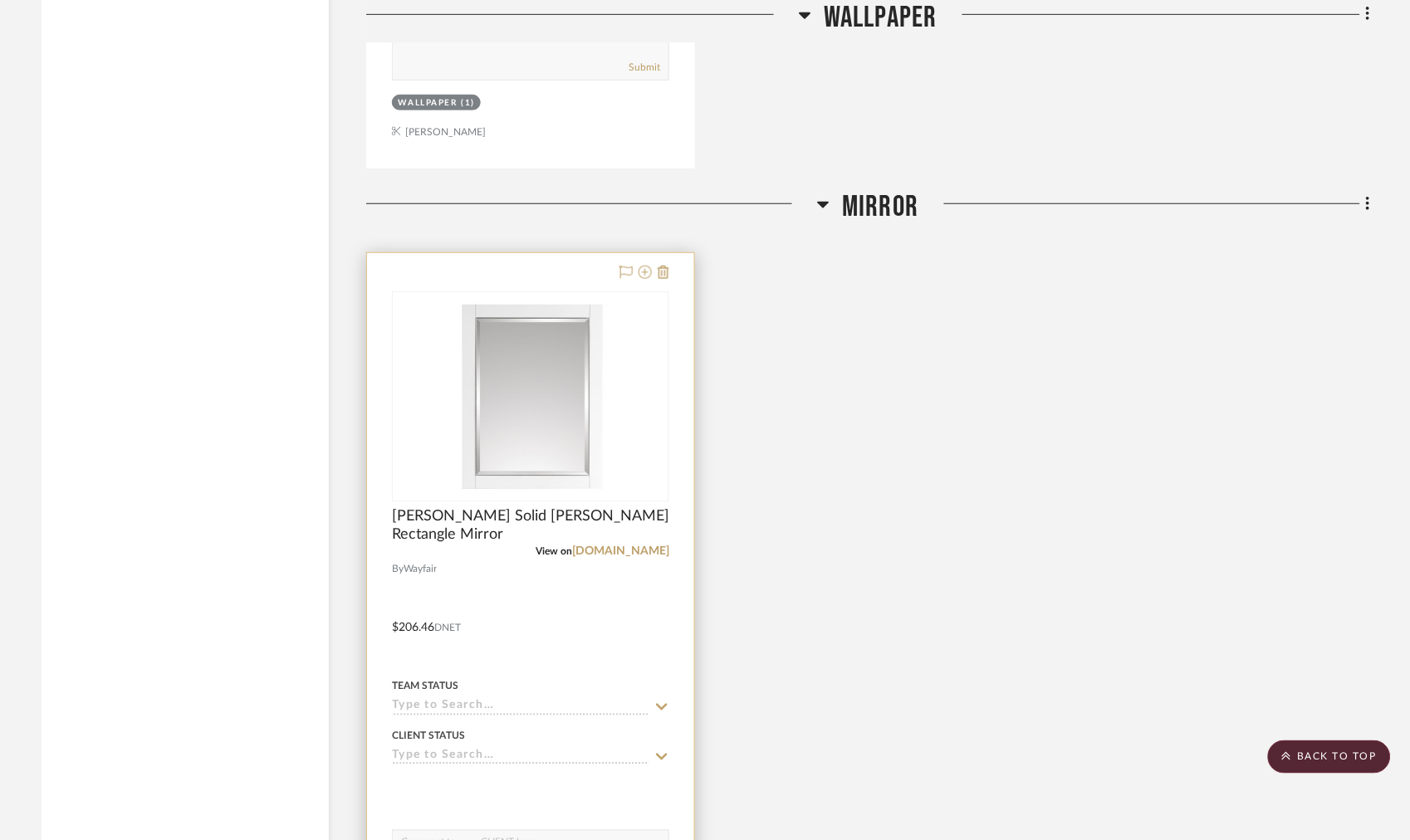 scroll, scrollTop: 1831, scrollLeft: 0, axis: vertical 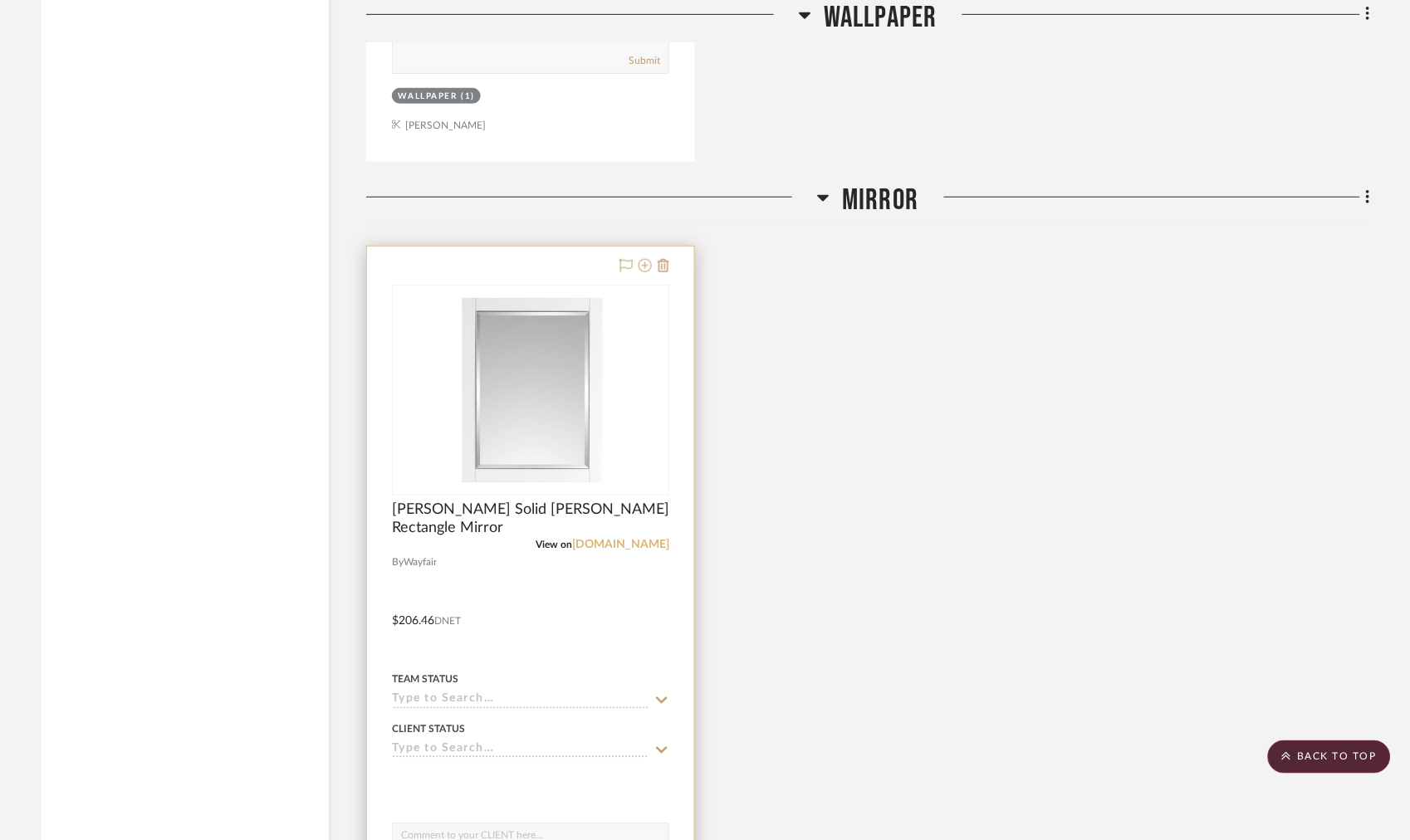 click on "[DOMAIN_NAME]" at bounding box center [620, 545] 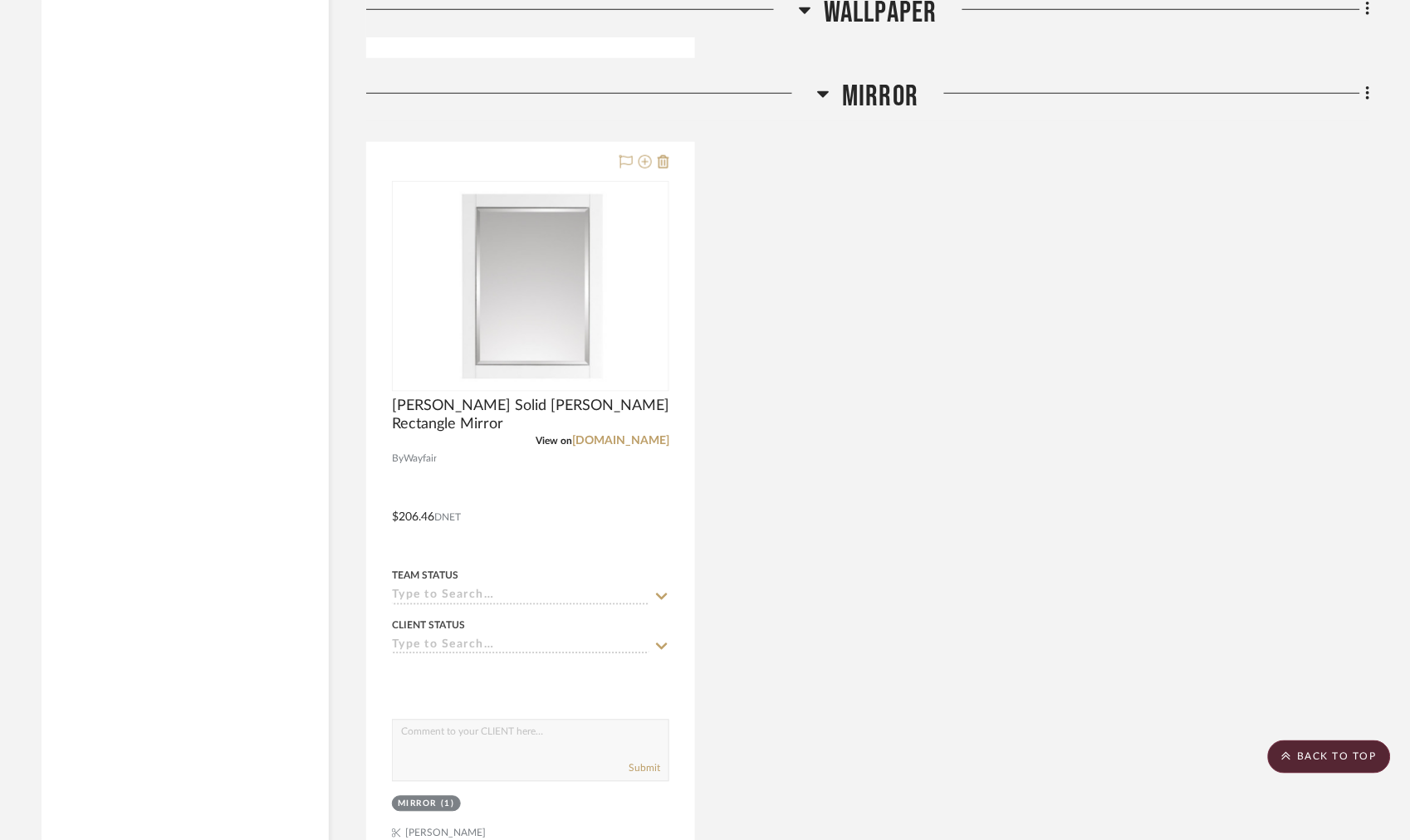 scroll, scrollTop: 2303, scrollLeft: 0, axis: vertical 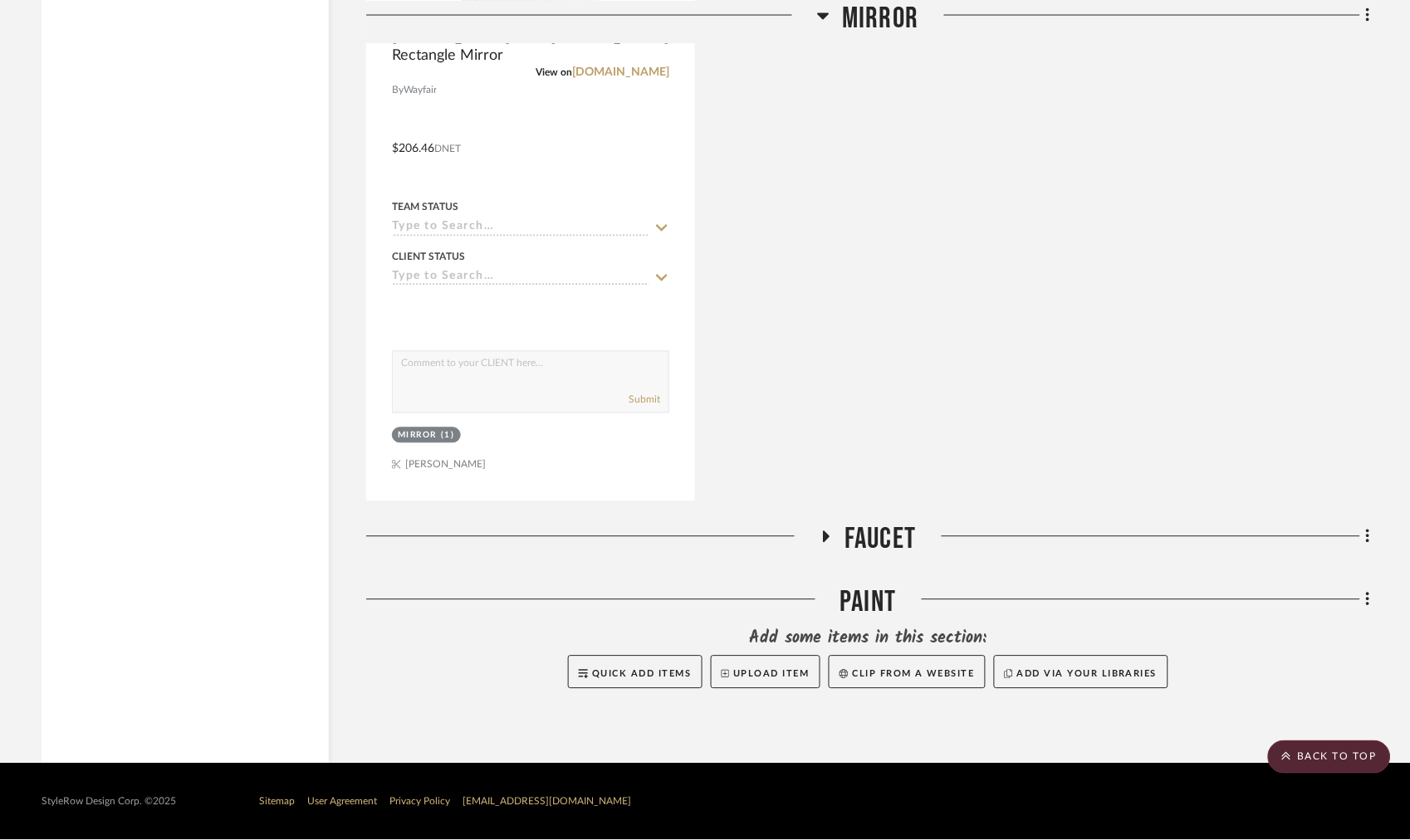 click on "faucet" 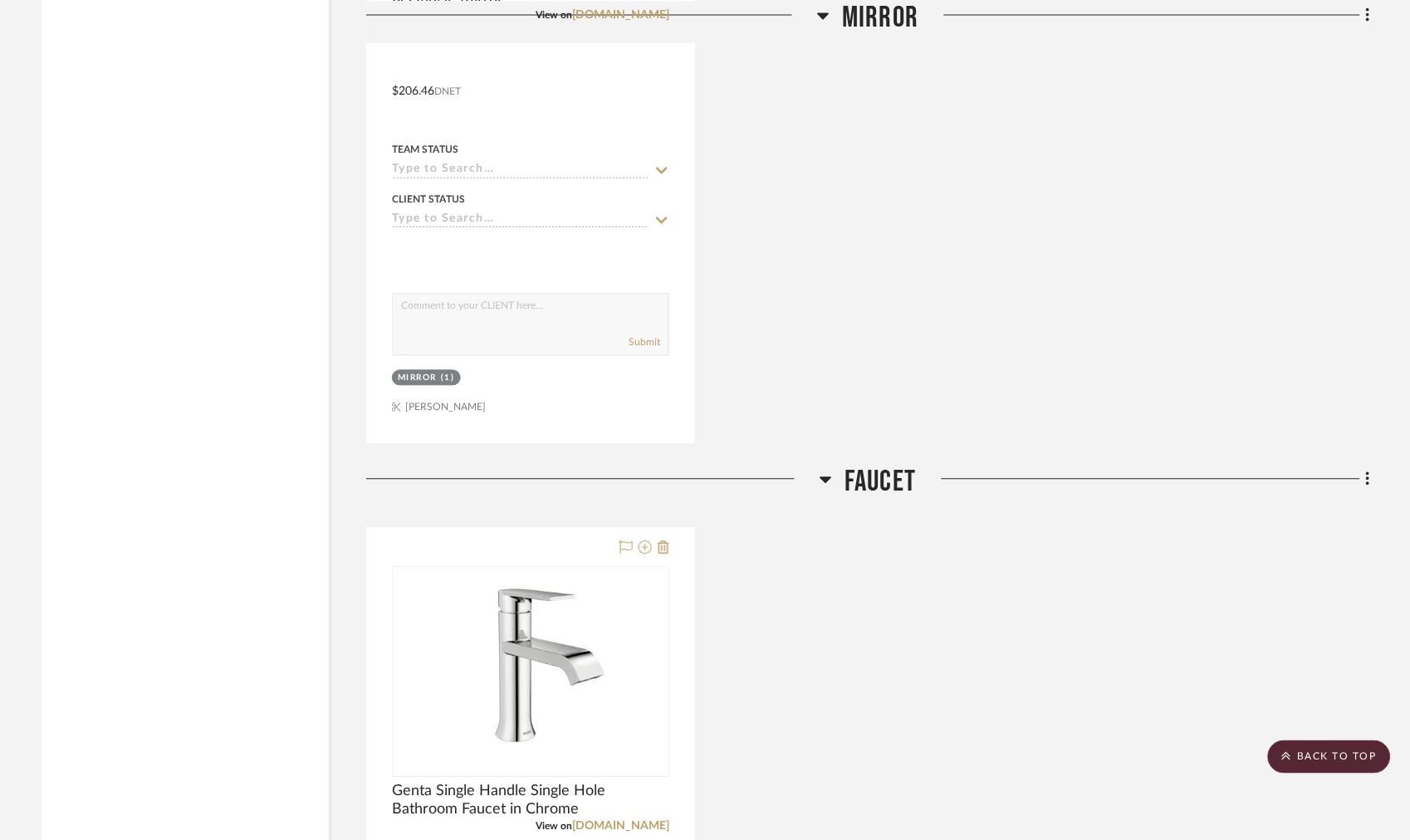 scroll, scrollTop: 2397, scrollLeft: 0, axis: vertical 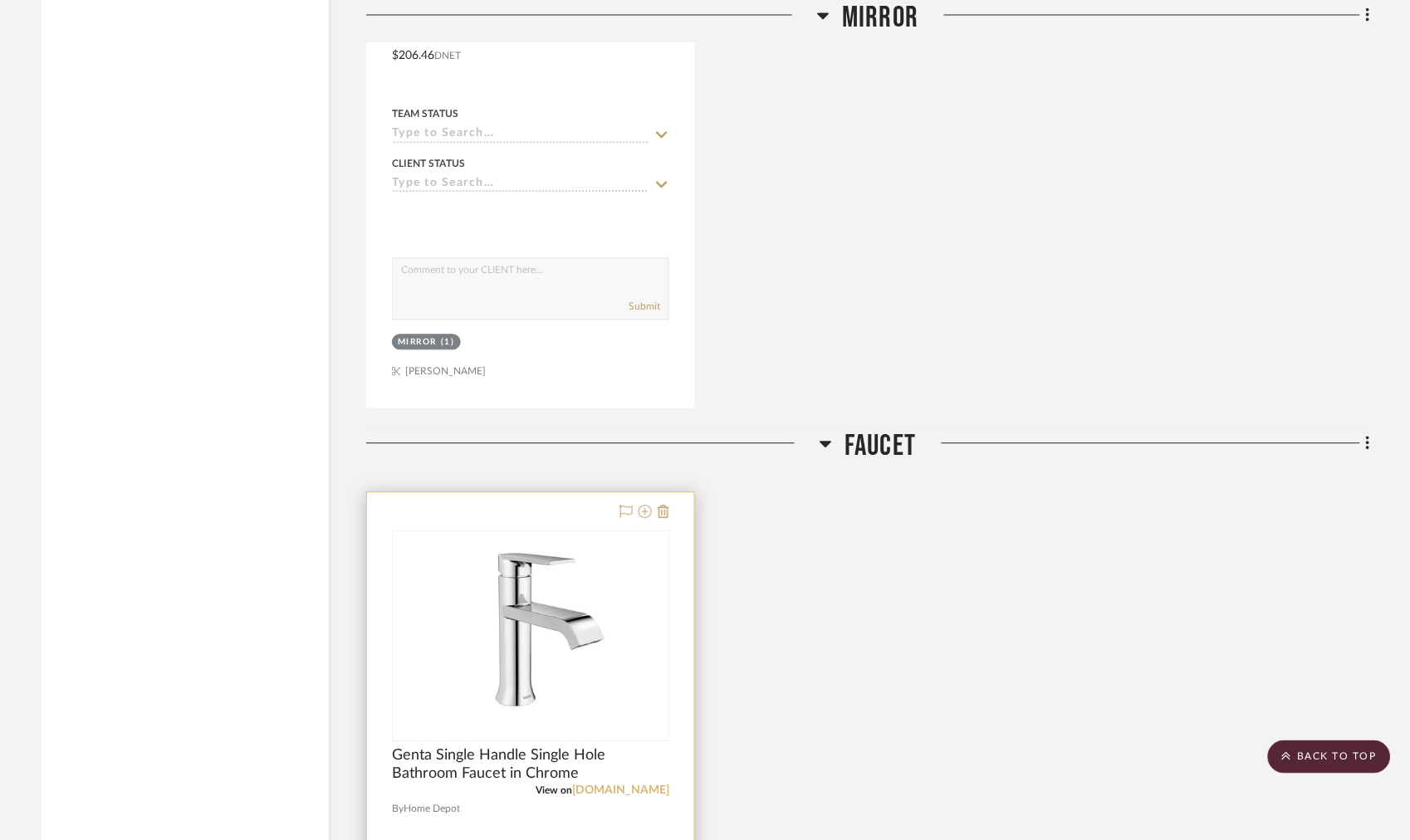 click on "homedepot.com" at bounding box center (620, 790) 